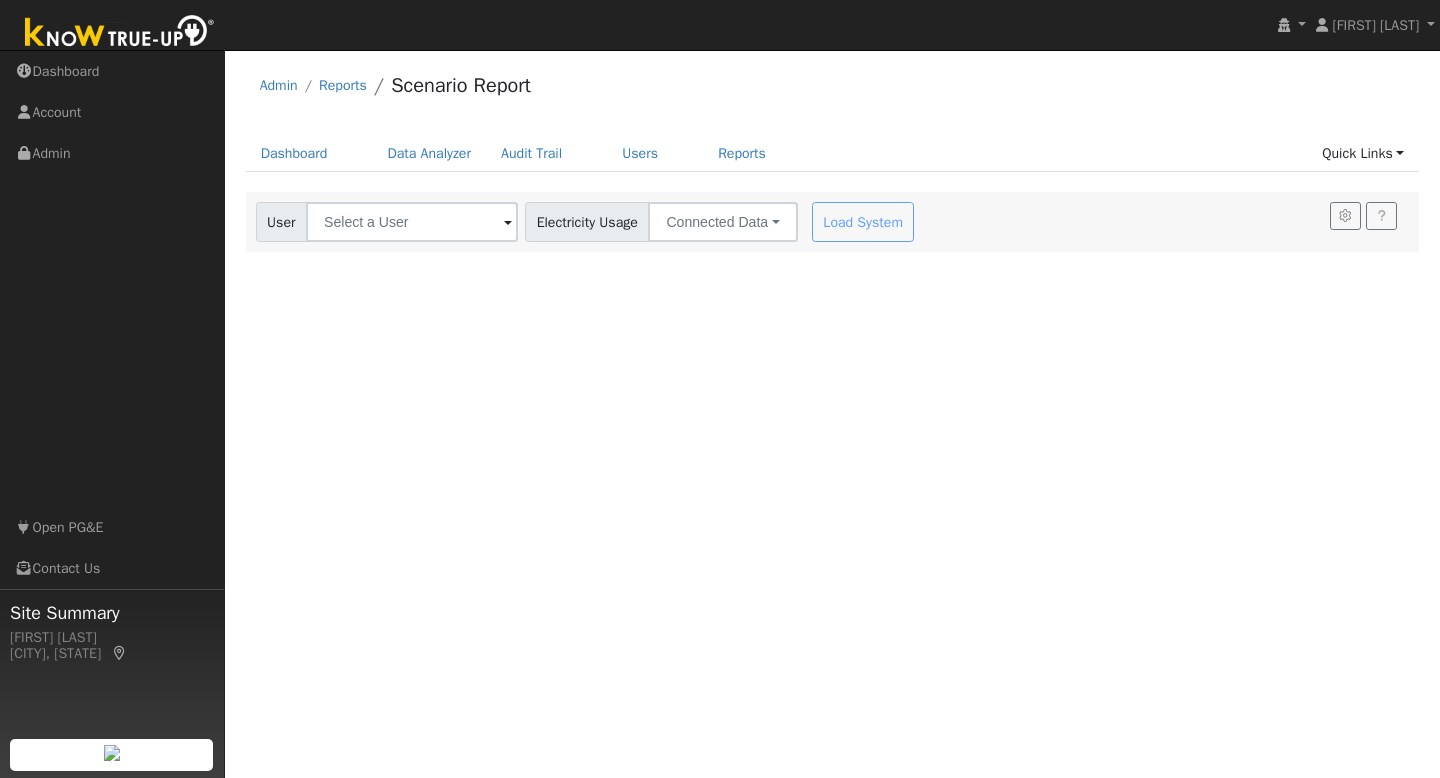 scroll, scrollTop: 0, scrollLeft: 0, axis: both 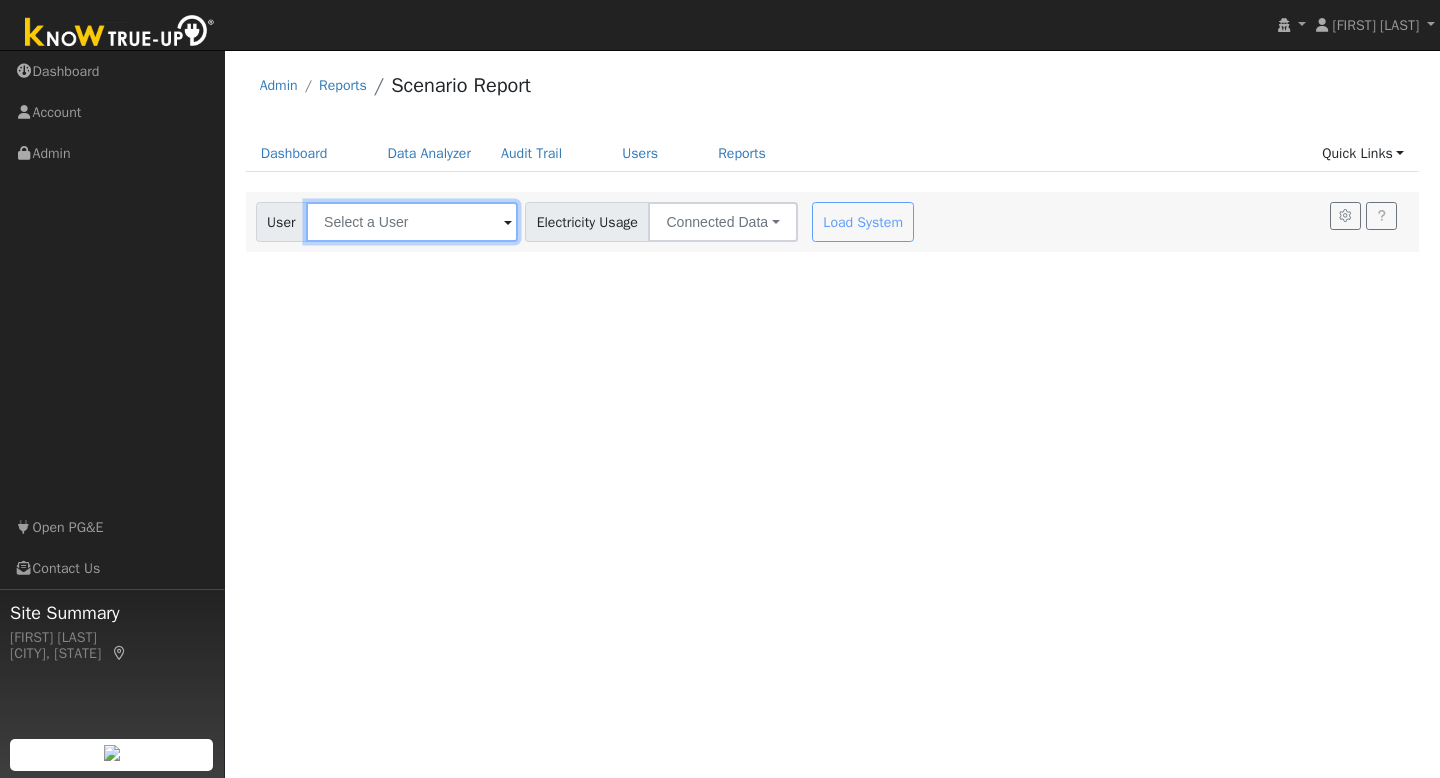click at bounding box center [412, 222] 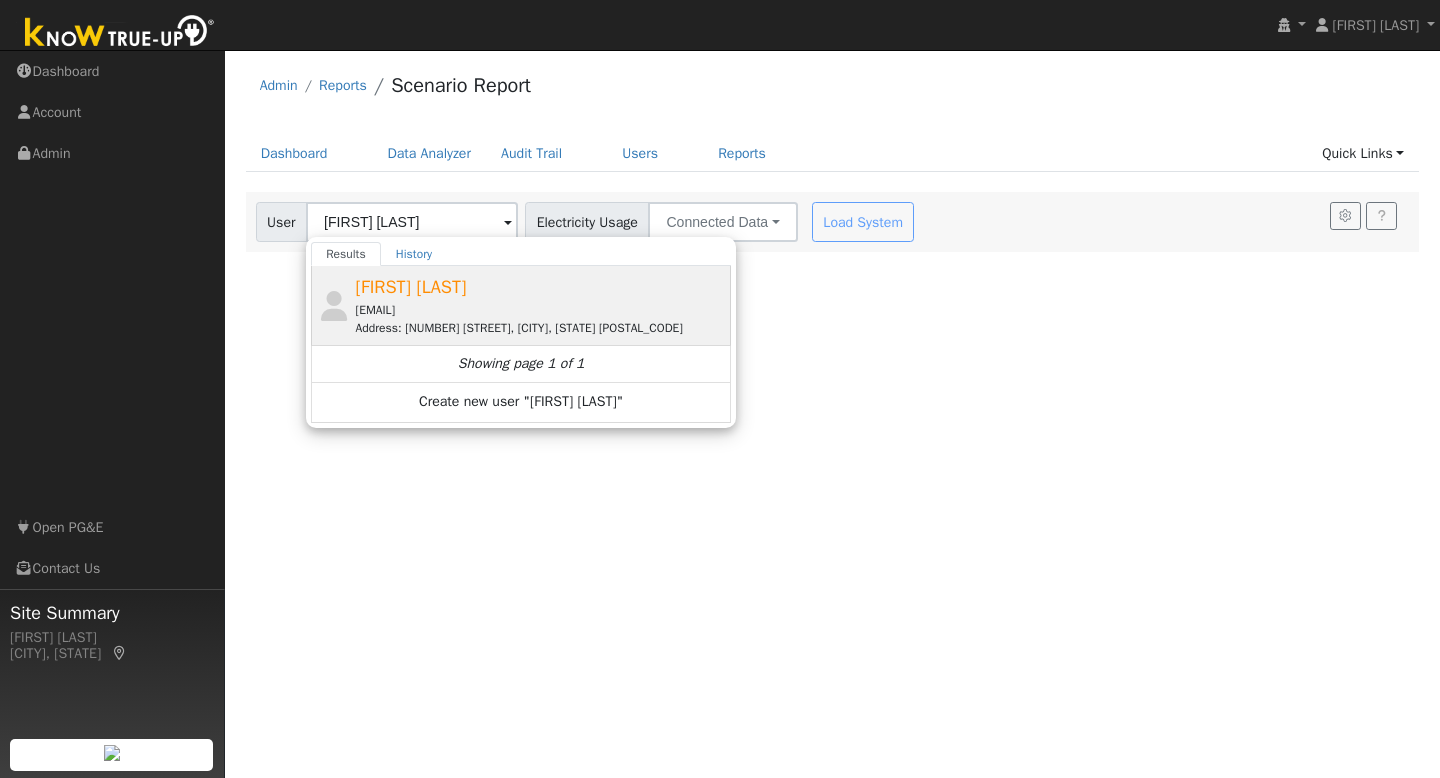 click on "[EMAIL]" at bounding box center (541, 310) 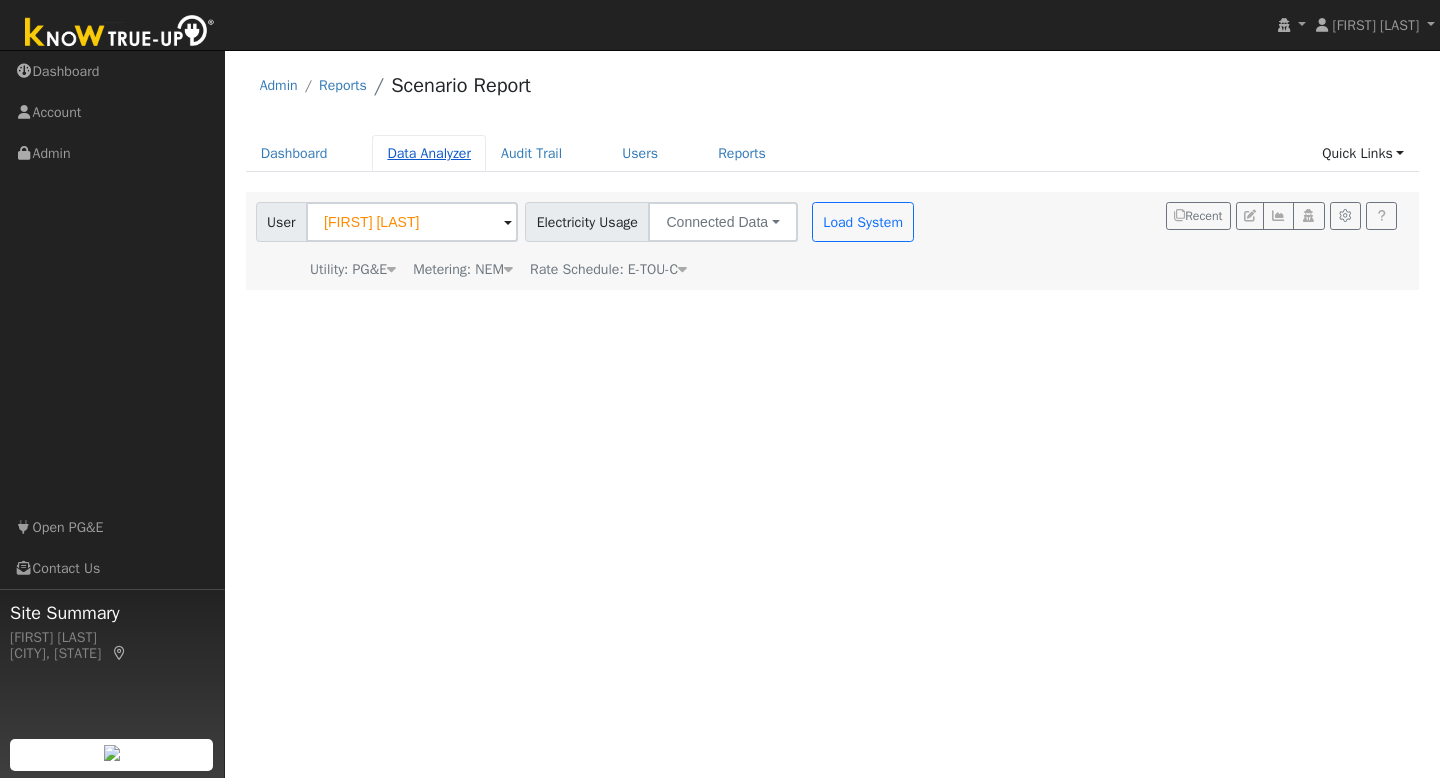 click on "Data Analyzer" at bounding box center (429, 153) 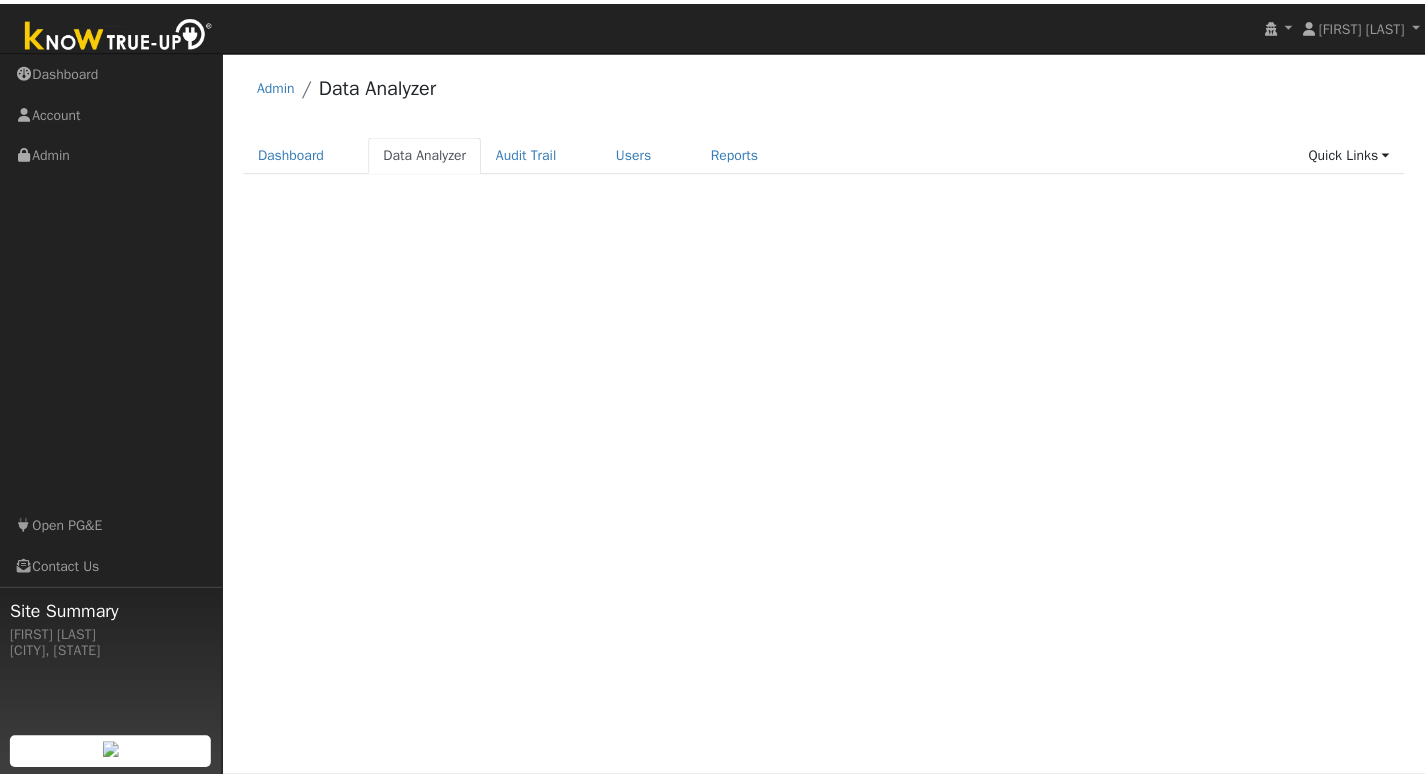 scroll, scrollTop: 0, scrollLeft: 0, axis: both 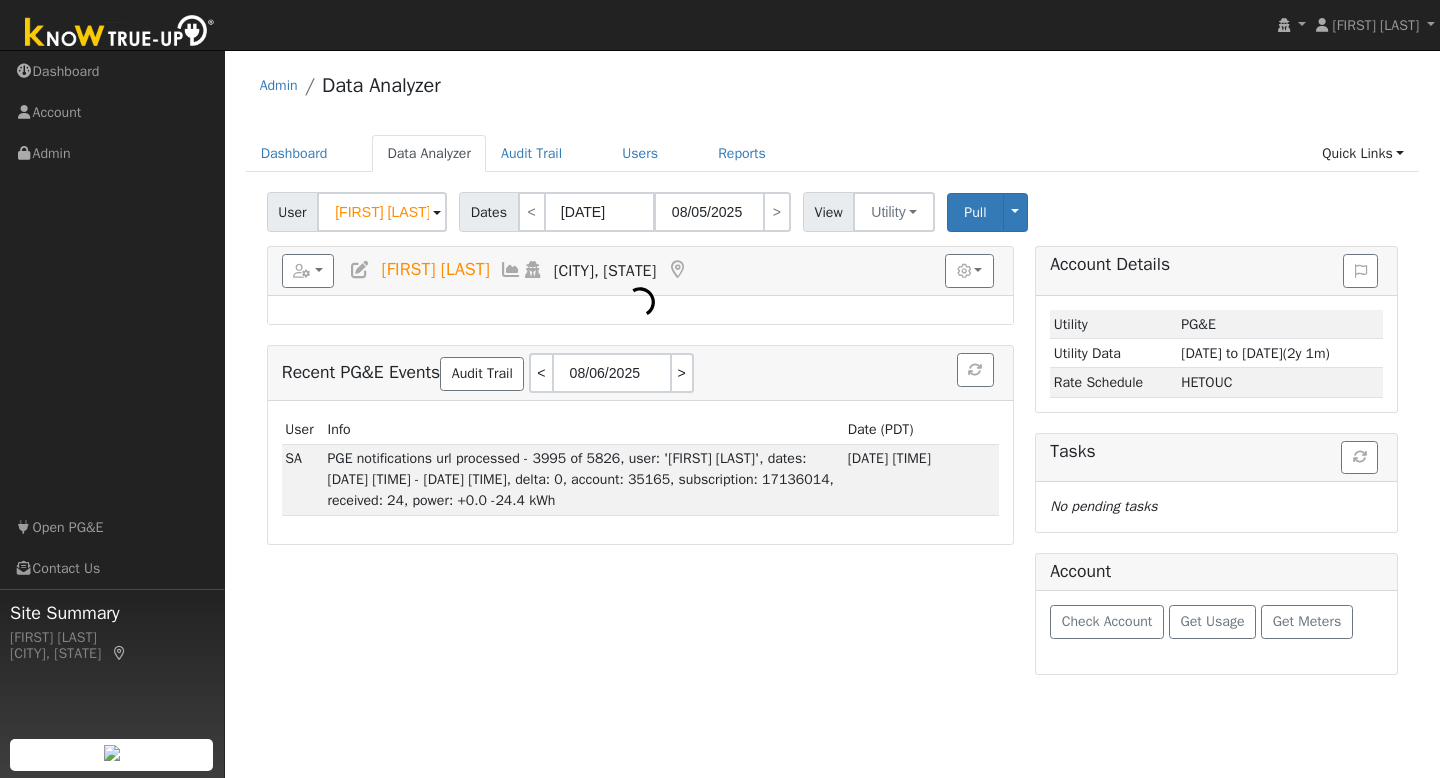 click on "[FIRST] [LAST]" at bounding box center [382, 212] 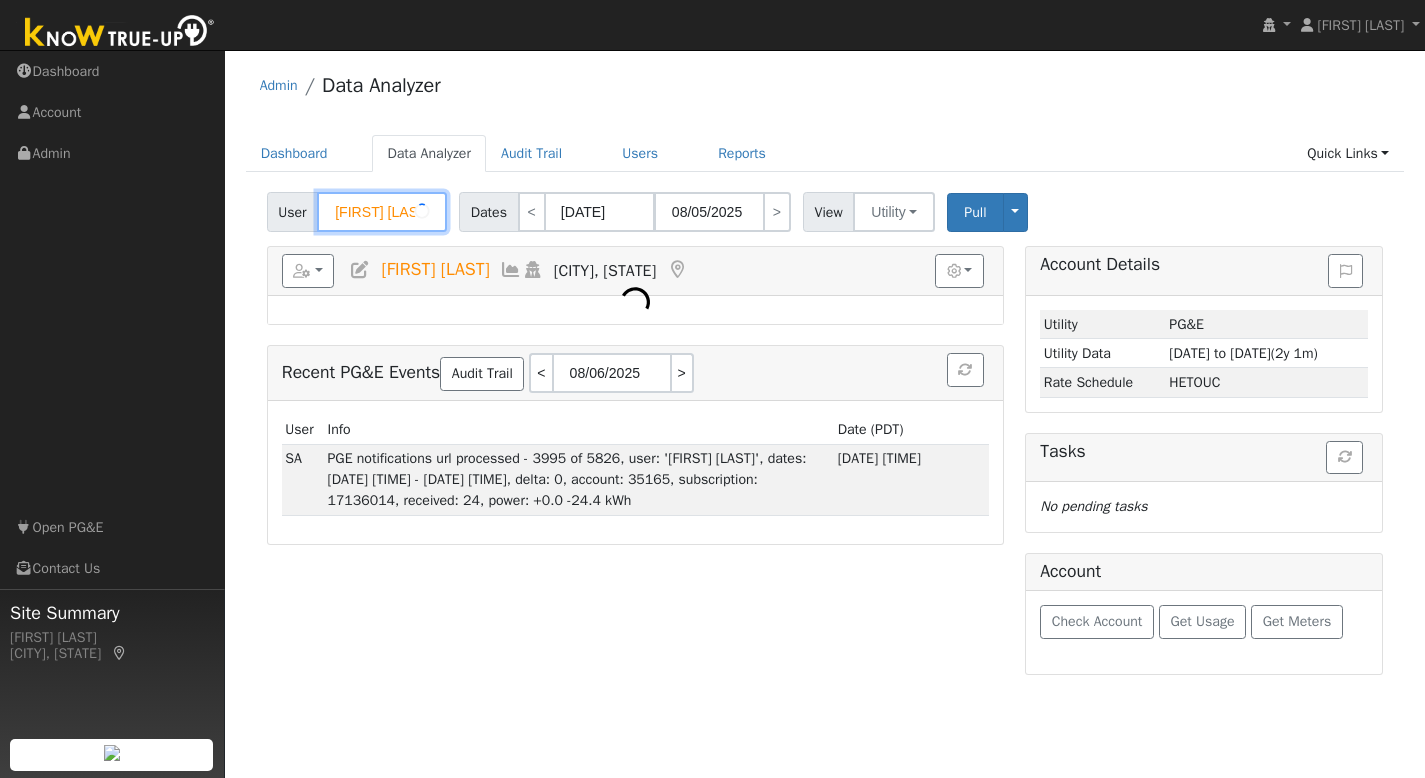 click on "[FIRST] [LAST]" at bounding box center (382, 212) 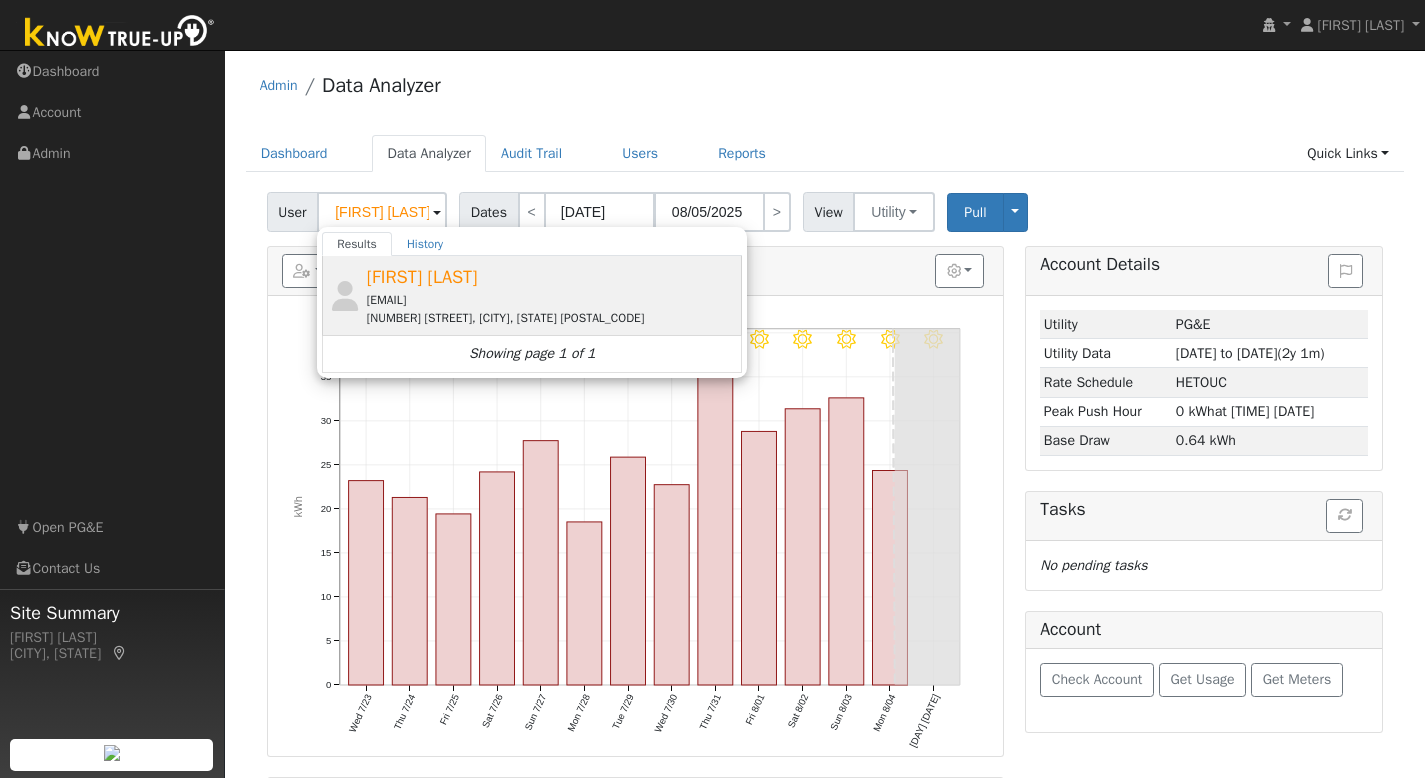 click on "[FIRST] [LAST] [EMAIL] [NUMBER] [STREET], [CITY], [STATE] [POSTAL_CODE]" at bounding box center (552, 295) 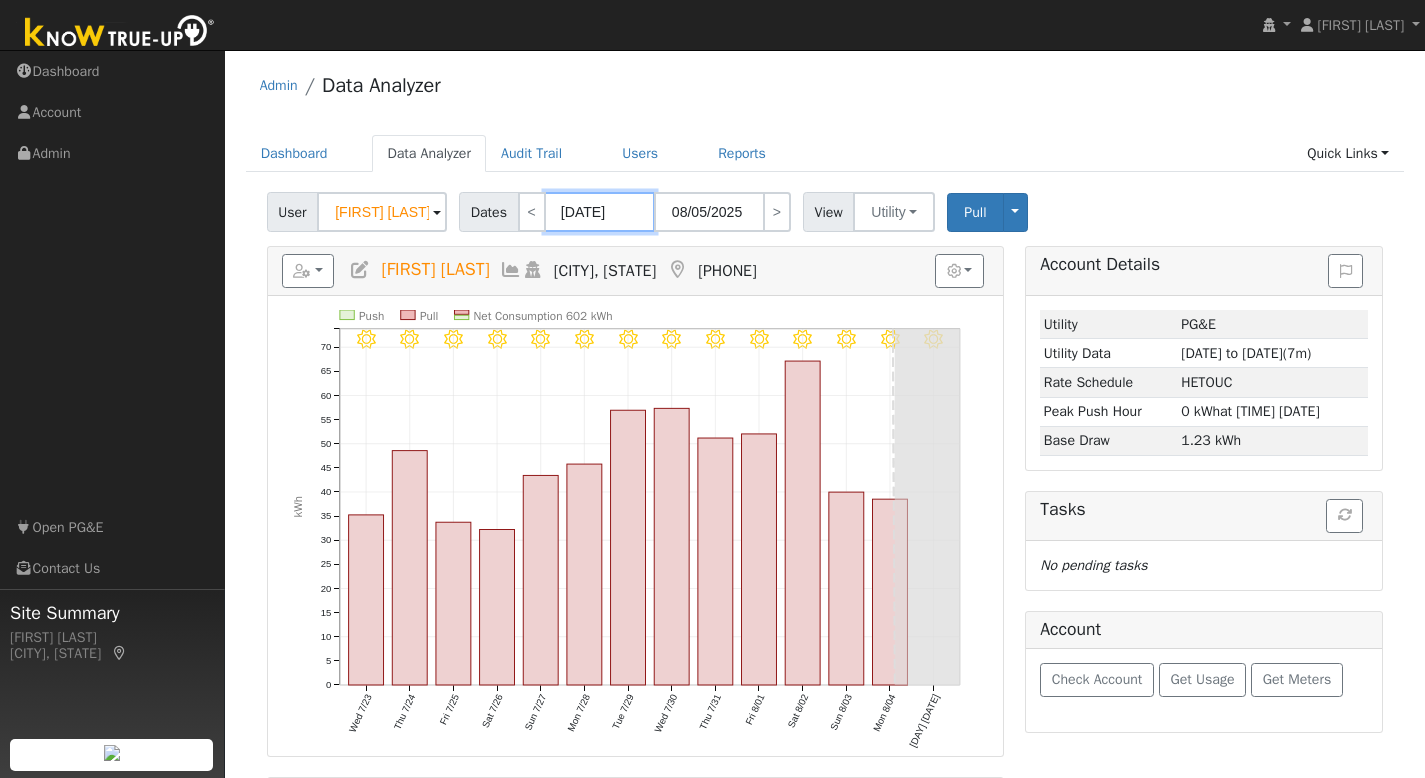 click on "[DATE]" at bounding box center (600, 212) 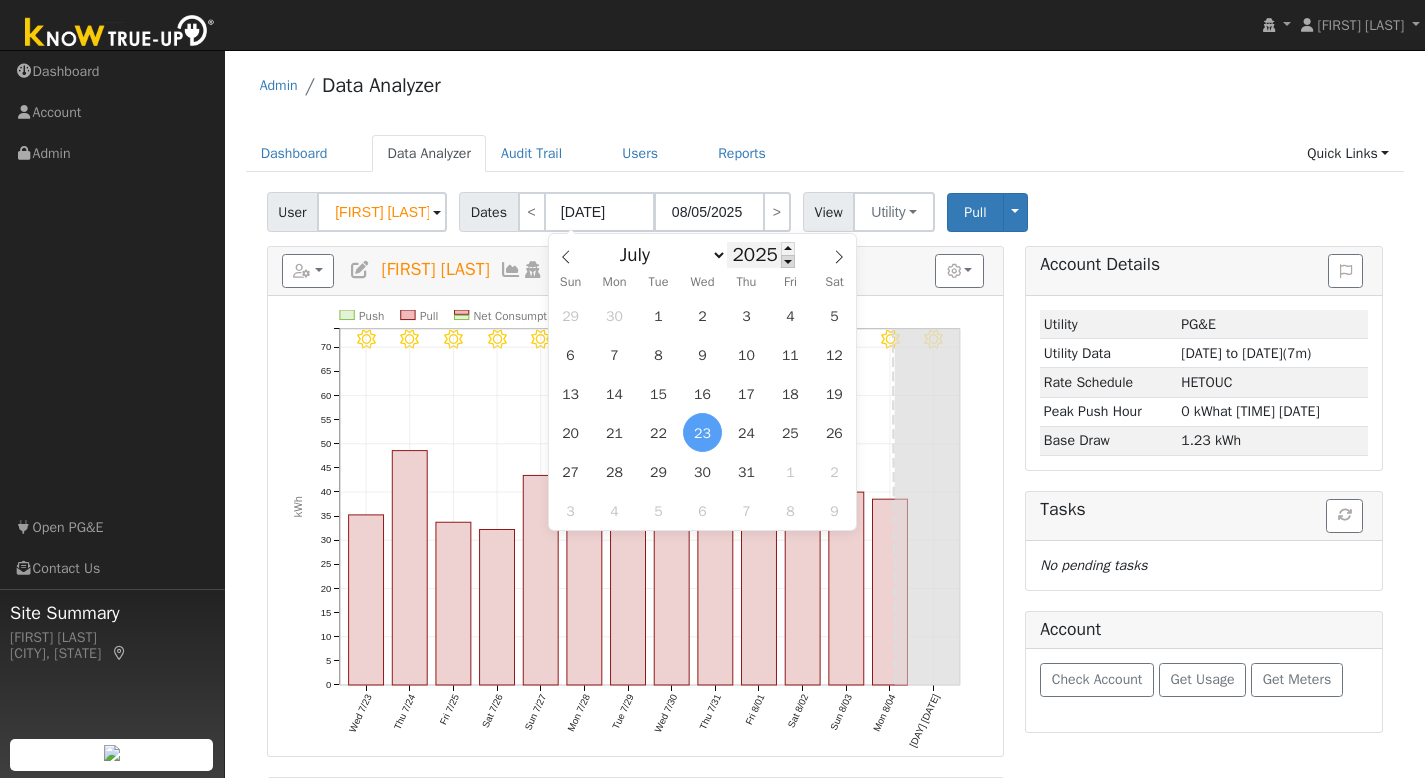 click at bounding box center (788, 261) 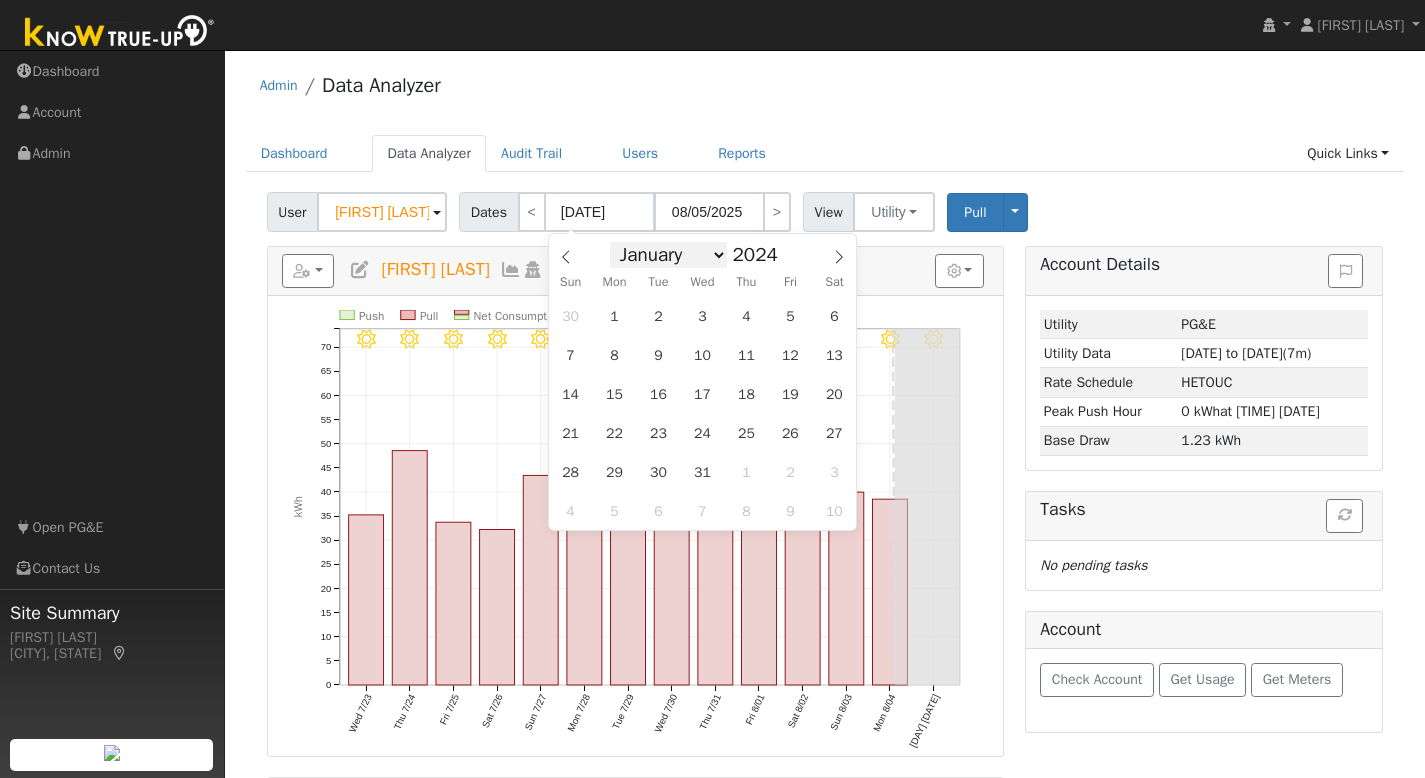 click on "January February March April May June July August September October November December" at bounding box center (668, 255) 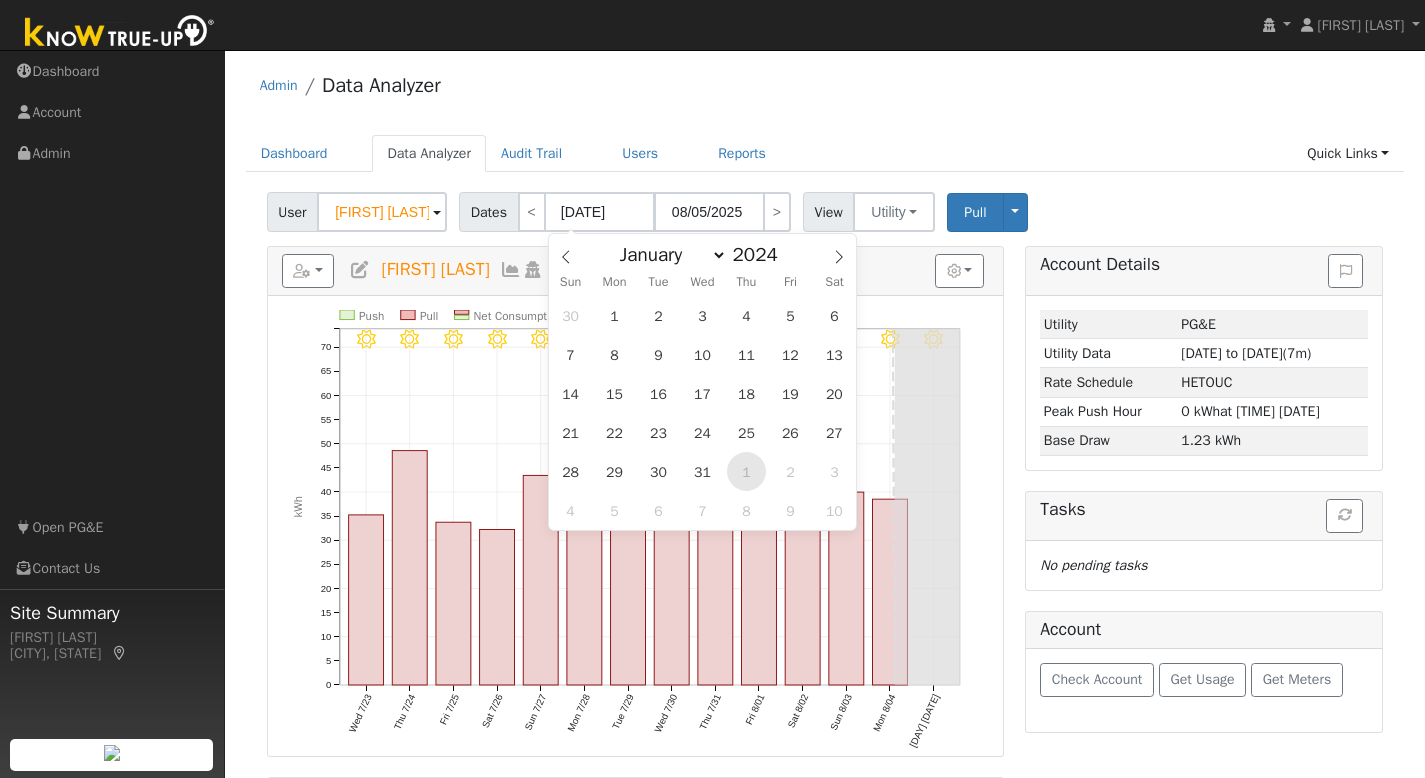 click on "1" at bounding box center (746, 471) 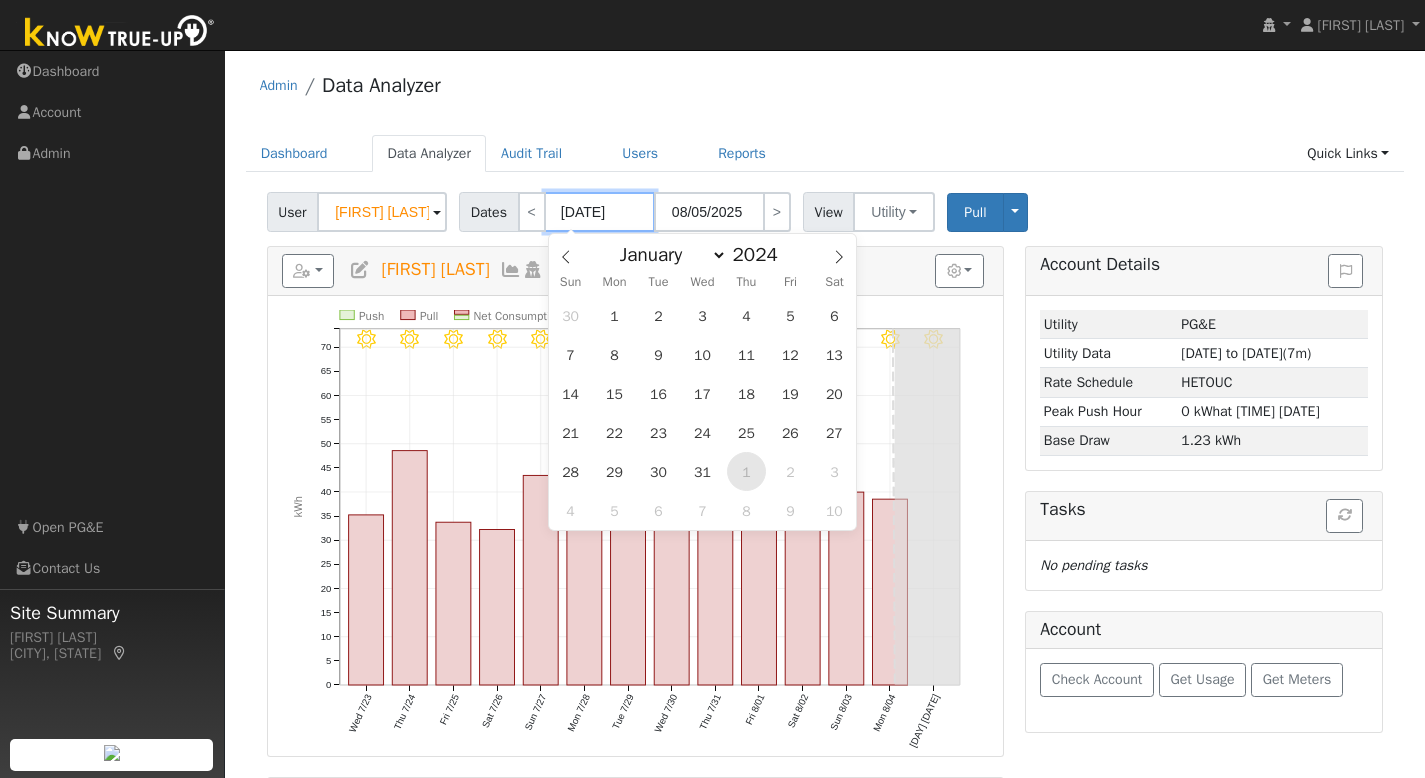 type on "08/01/2024" 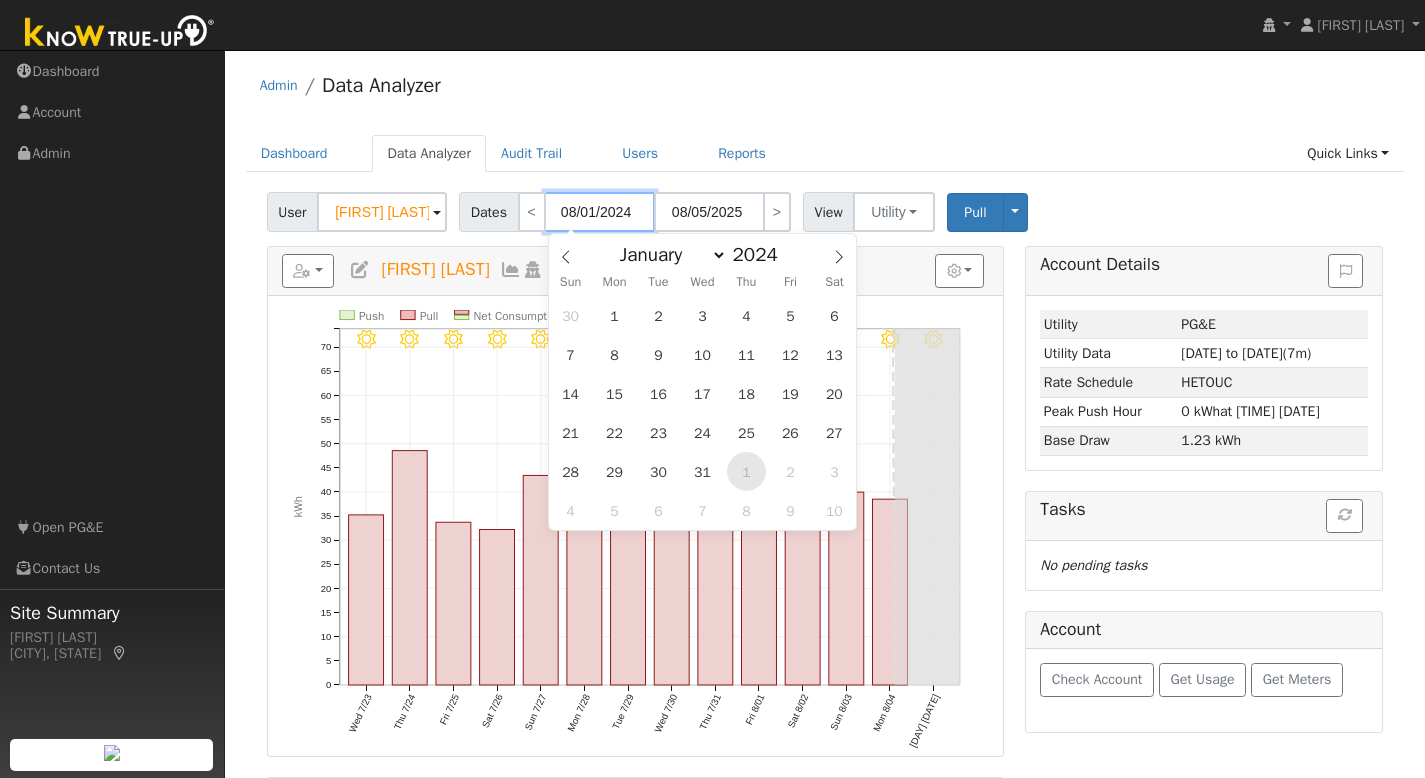 type on "08/31/2024" 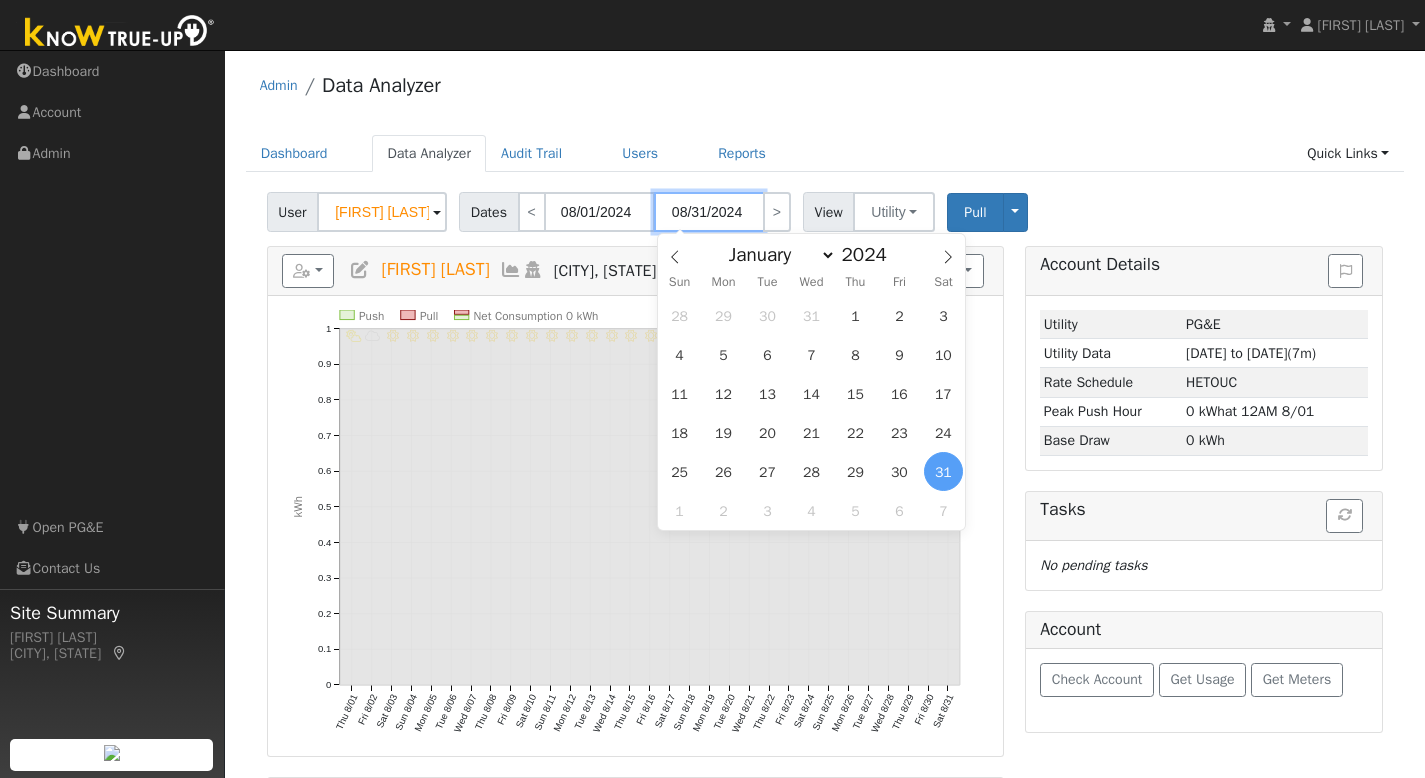 click on "08/31/2024" at bounding box center [709, 212] 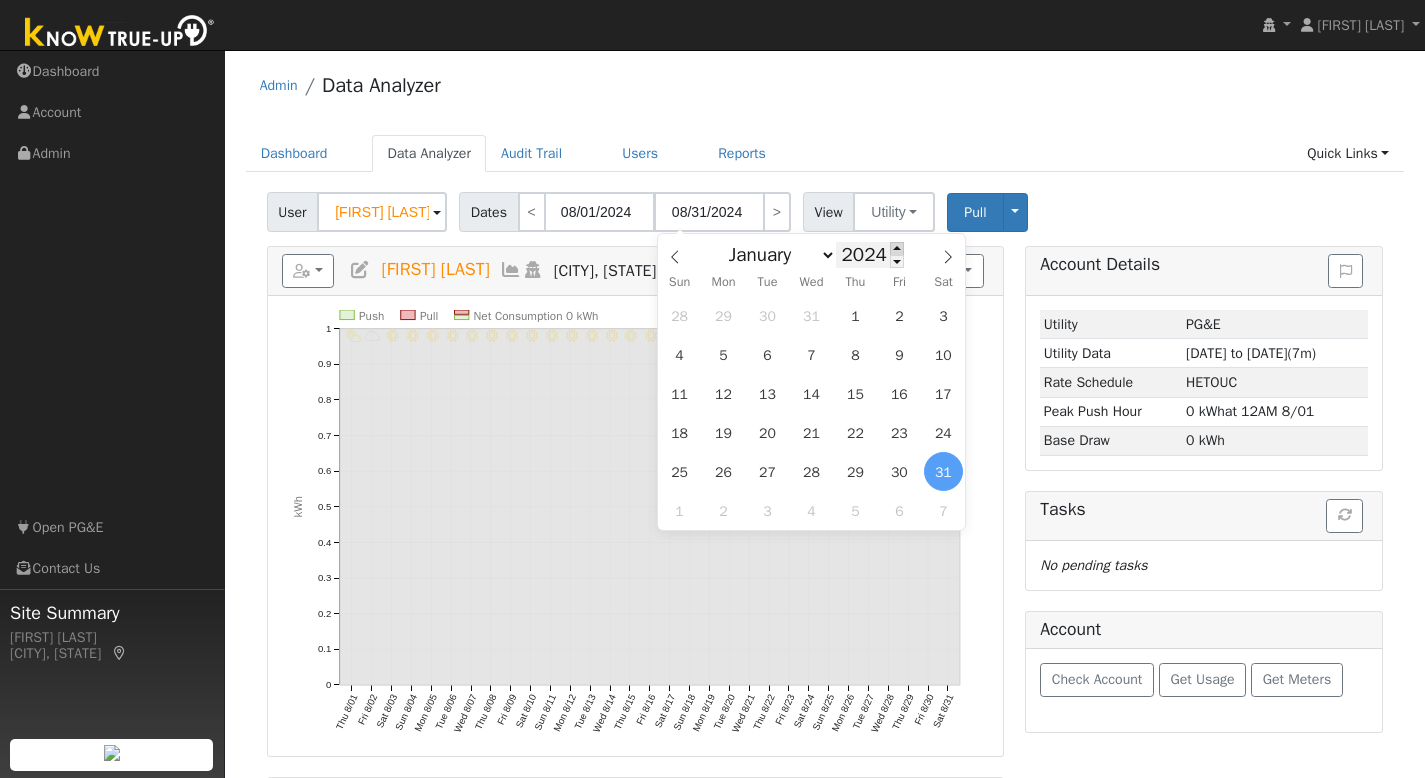 click at bounding box center [897, 248] 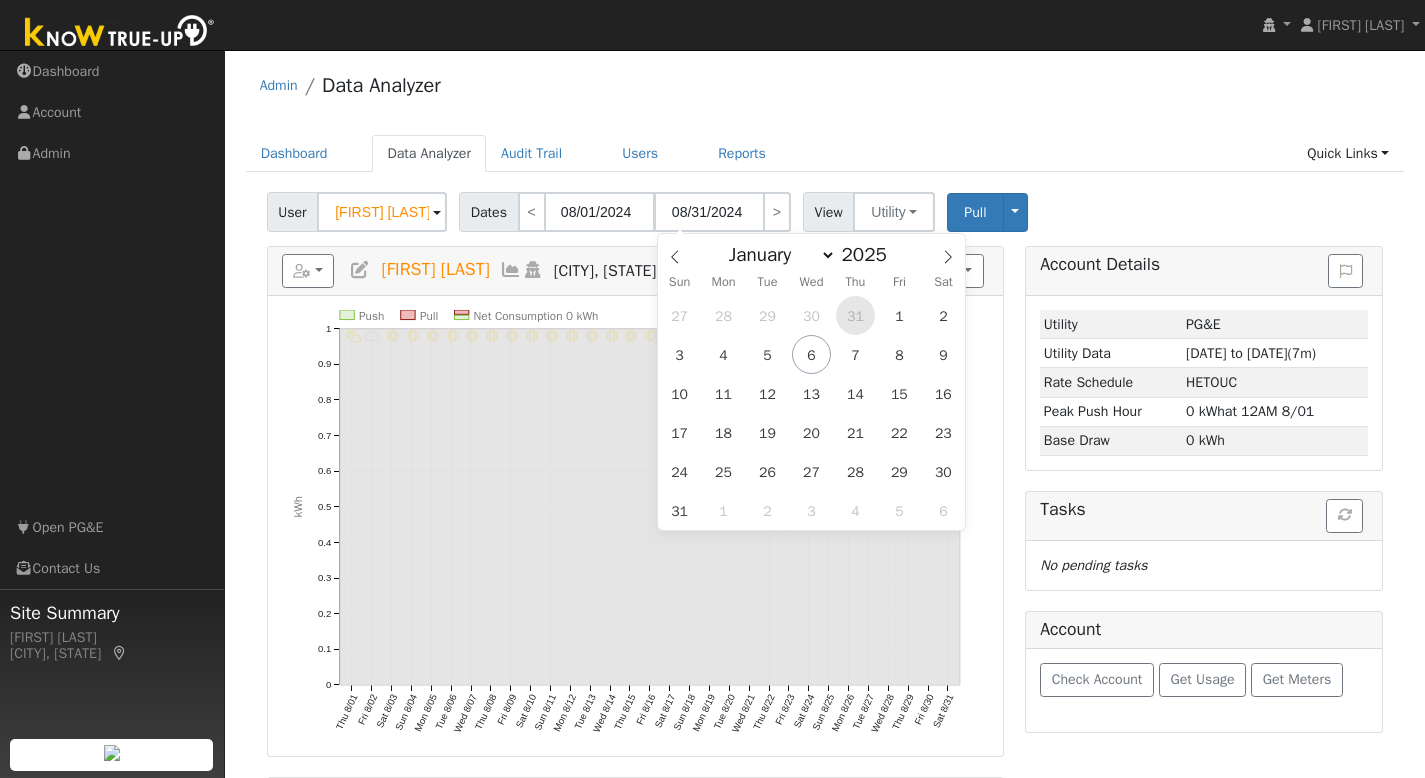 click on "31" at bounding box center (855, 315) 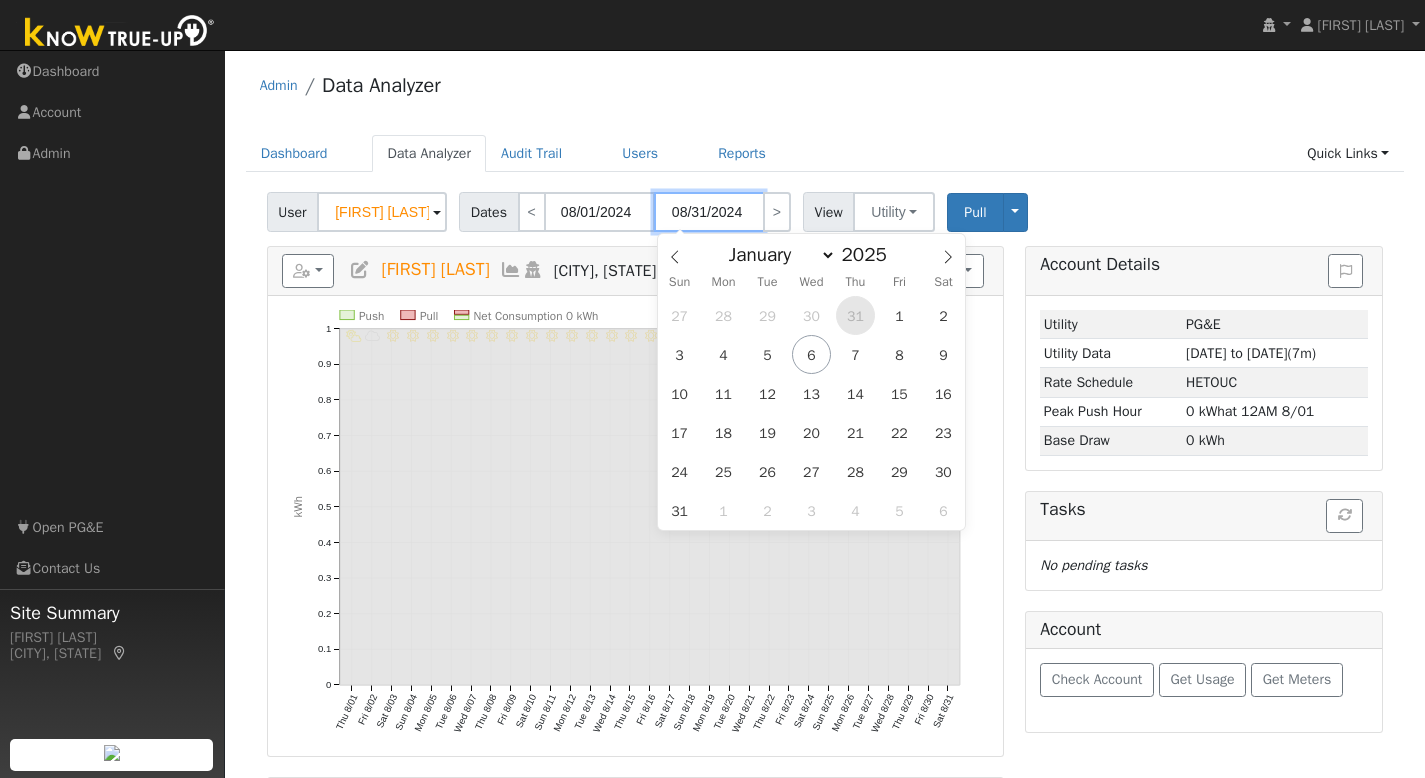 type on "07/31/2025" 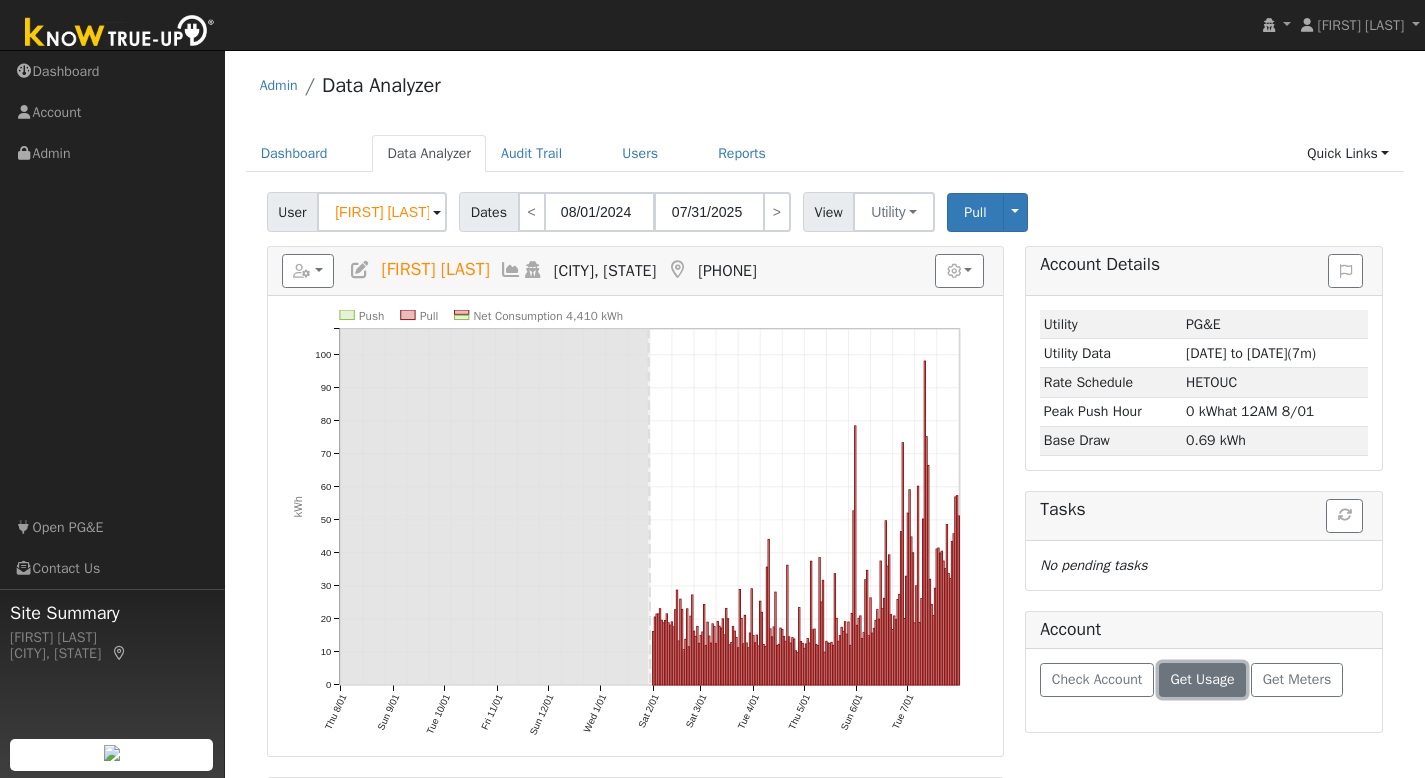 click on "Get Usage" at bounding box center (1202, 680) 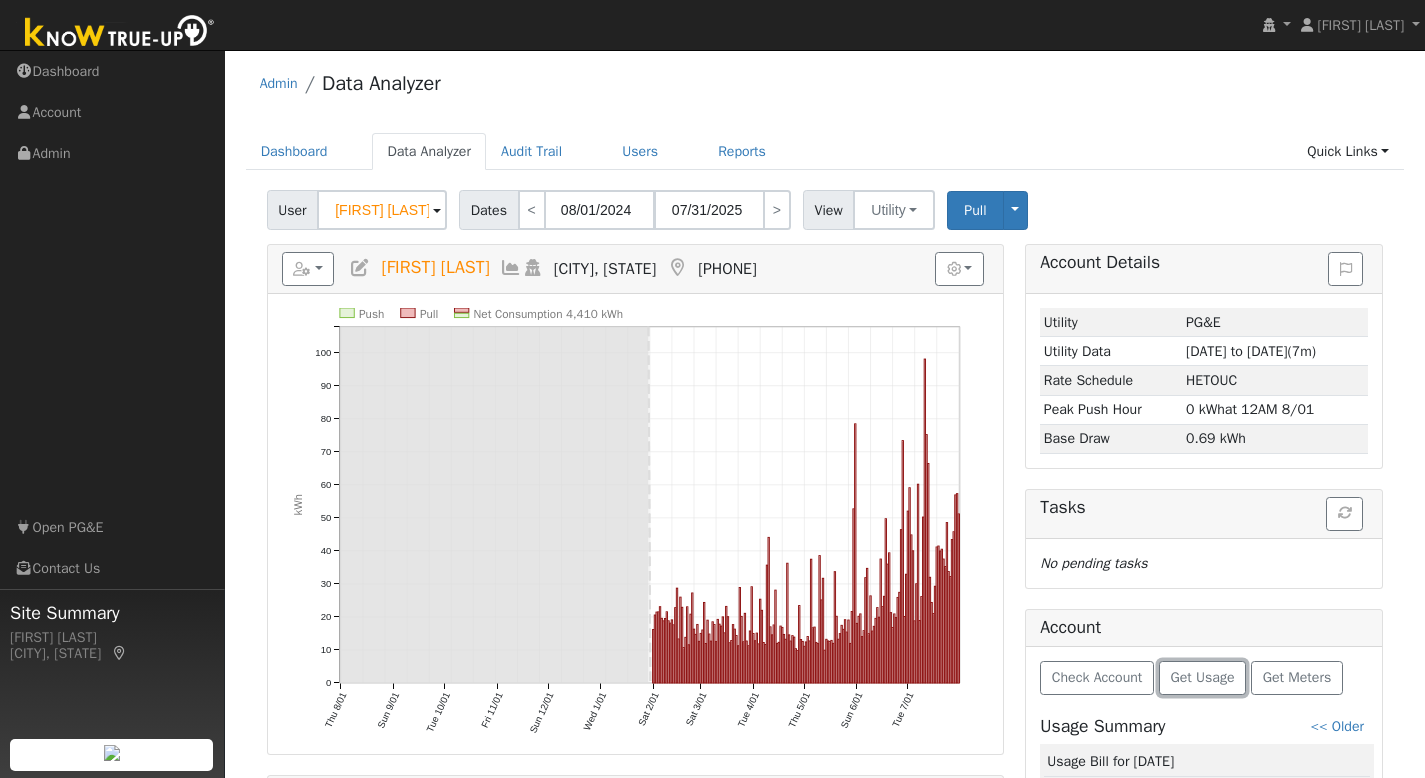 scroll, scrollTop: 0, scrollLeft: 0, axis: both 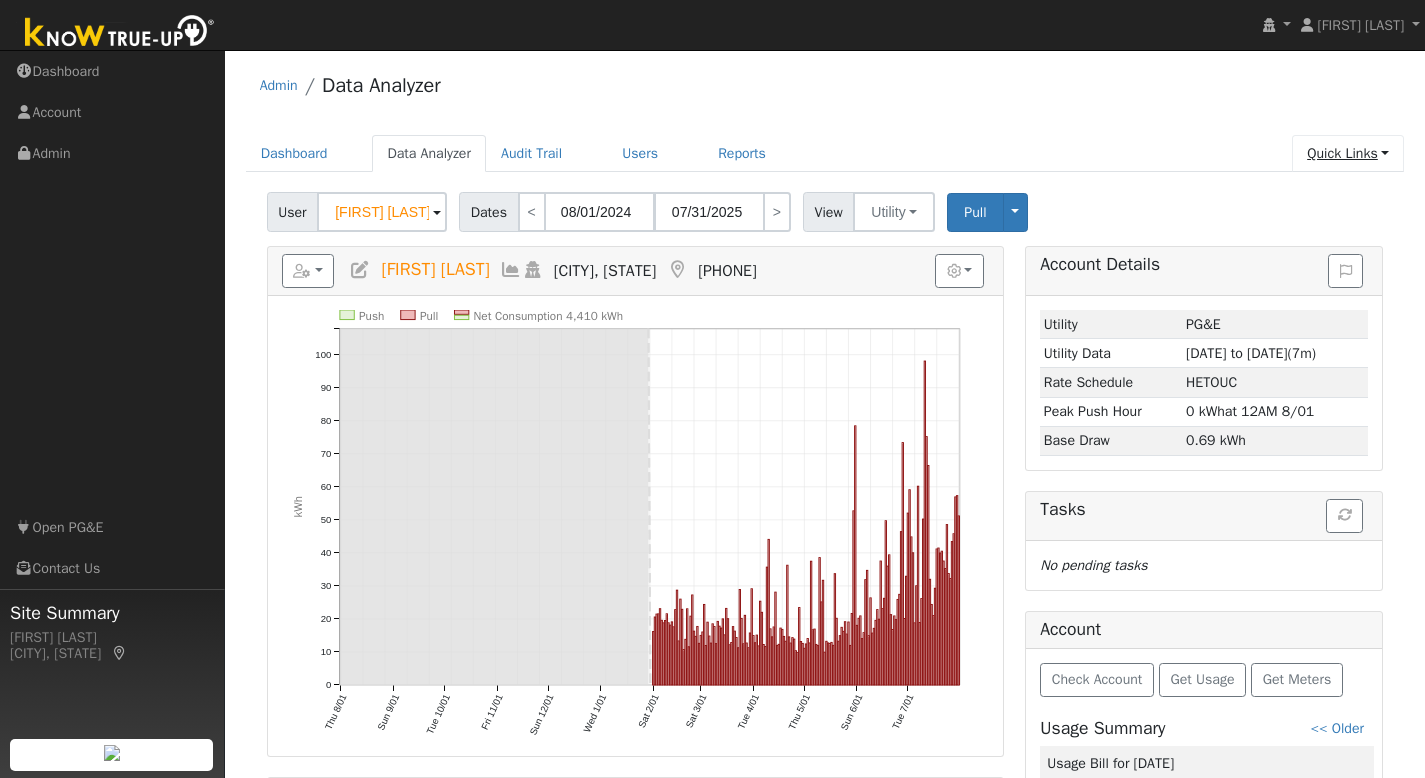 click on "Quick Links" at bounding box center (1348, 153) 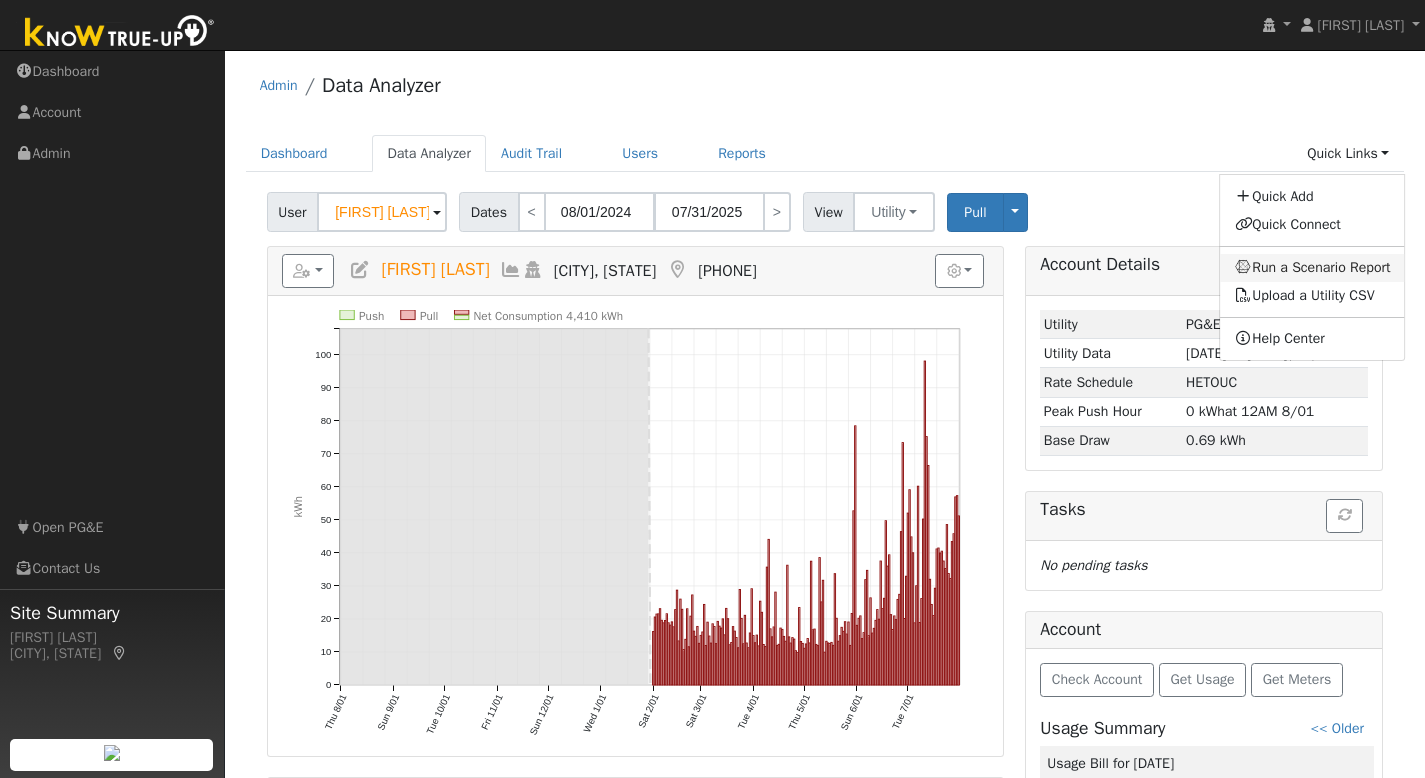click on "Run a Scenario Report" at bounding box center [1313, 268] 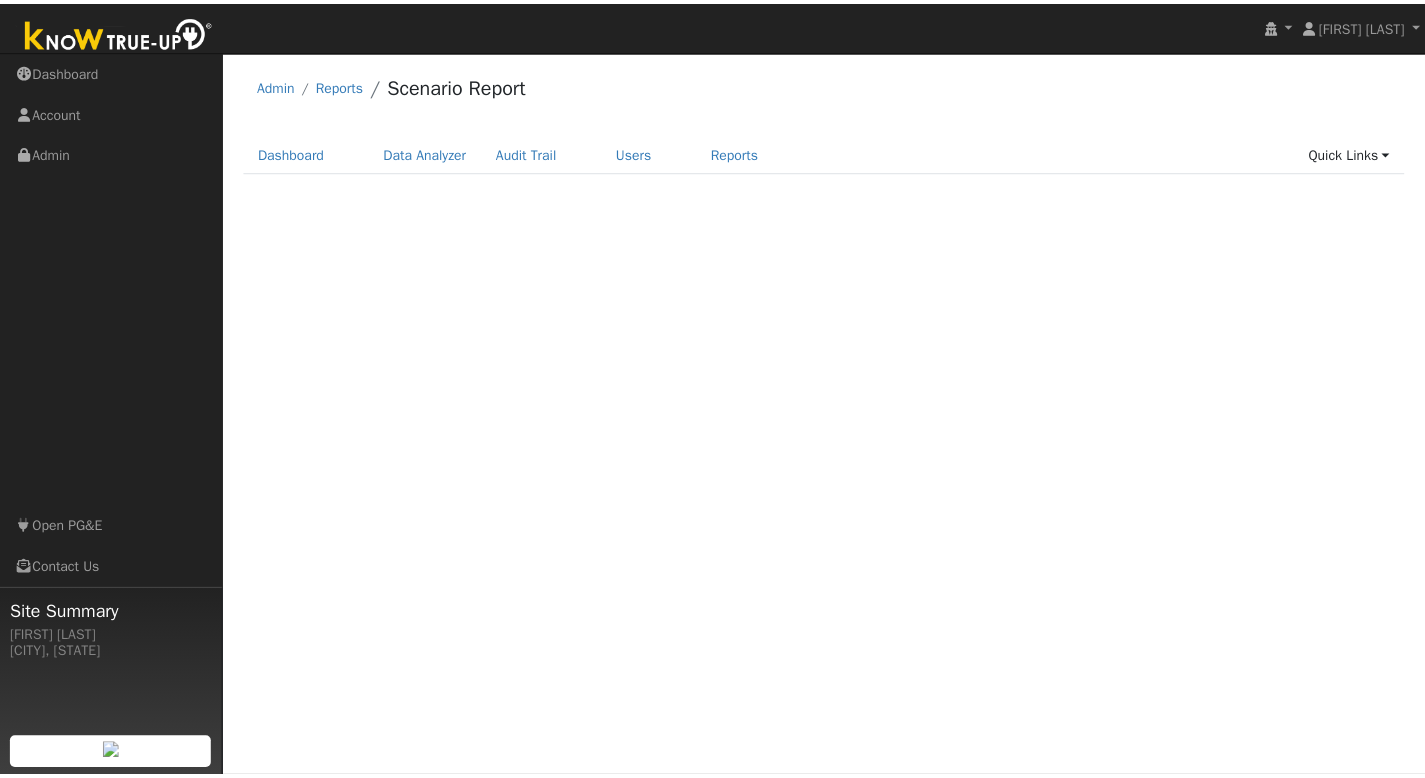 scroll, scrollTop: 0, scrollLeft: 0, axis: both 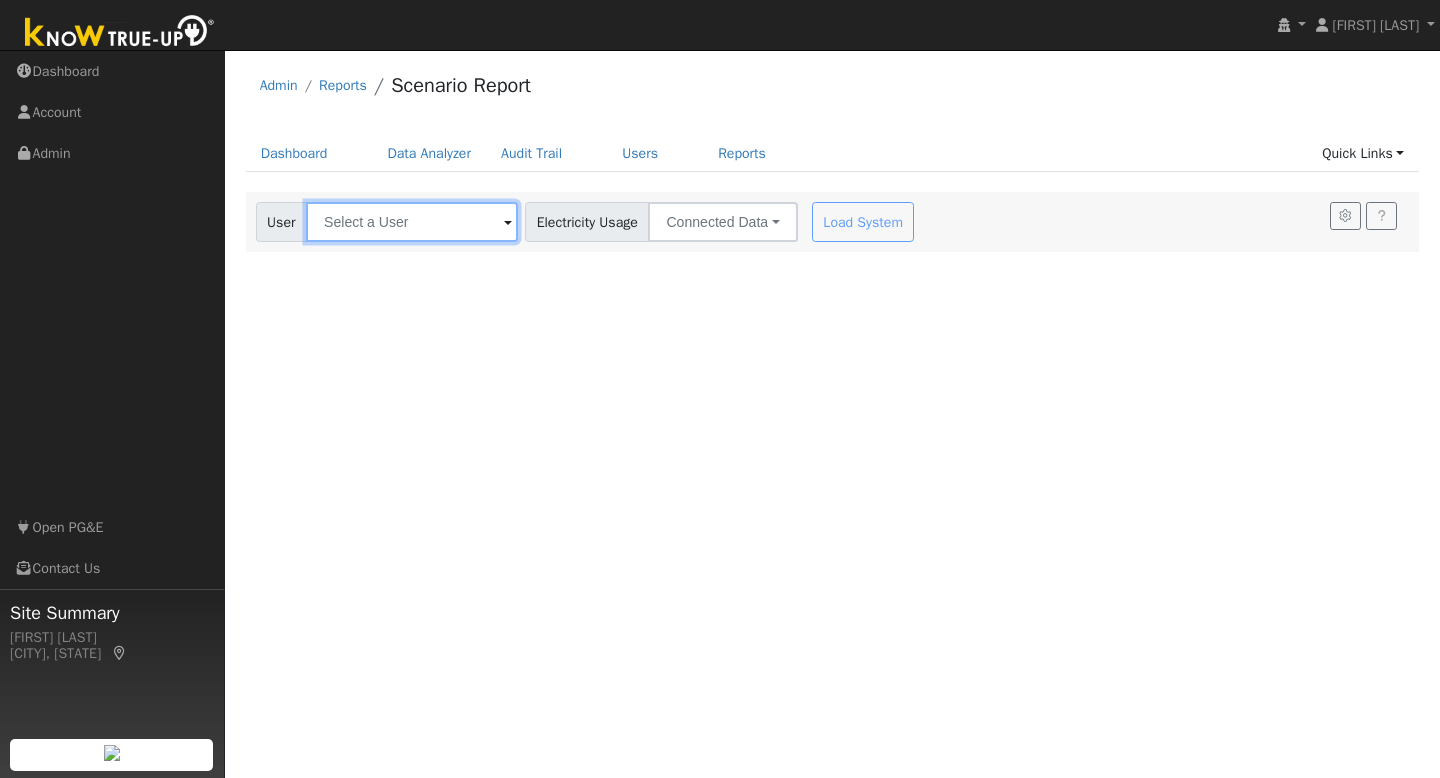 click at bounding box center (412, 222) 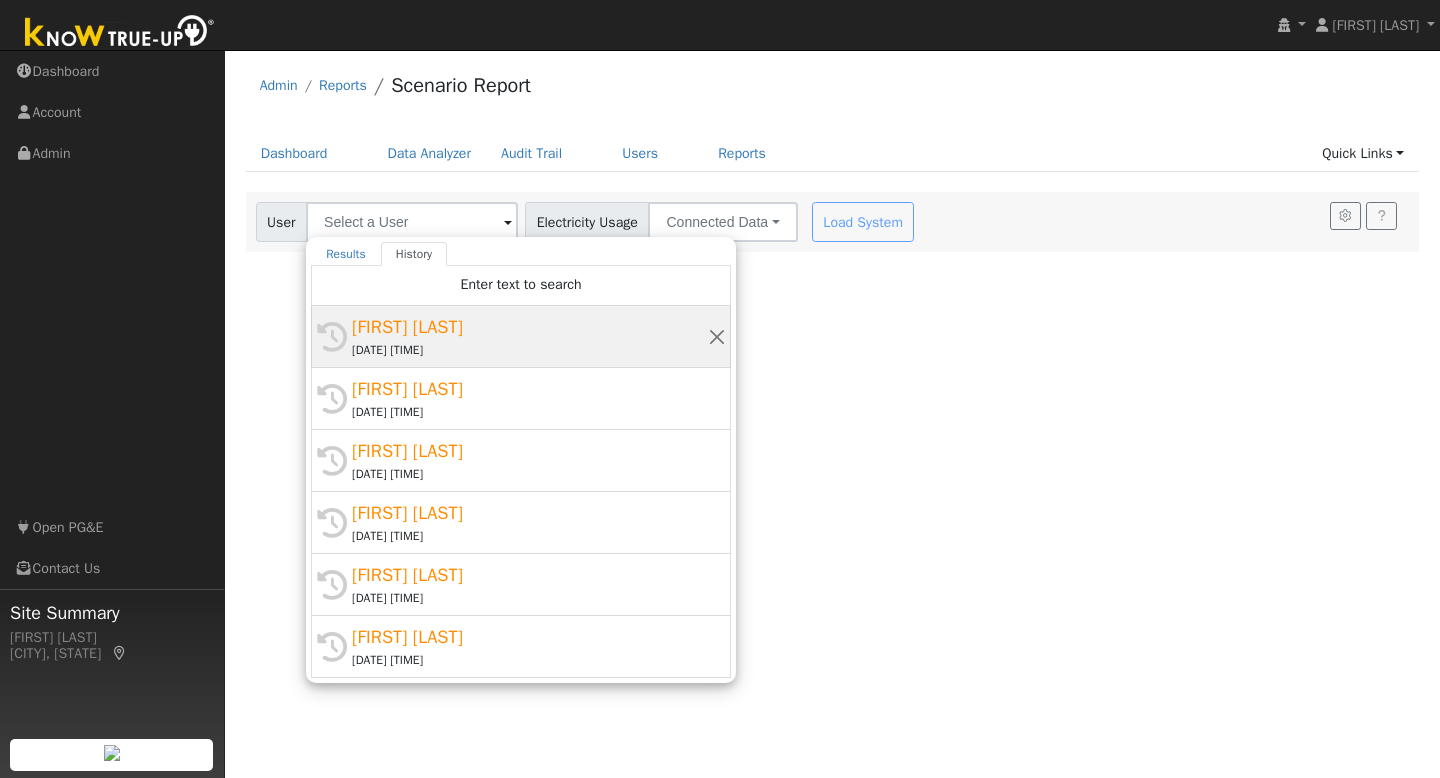 click on "[FIRST] [LAST]" at bounding box center (530, 327) 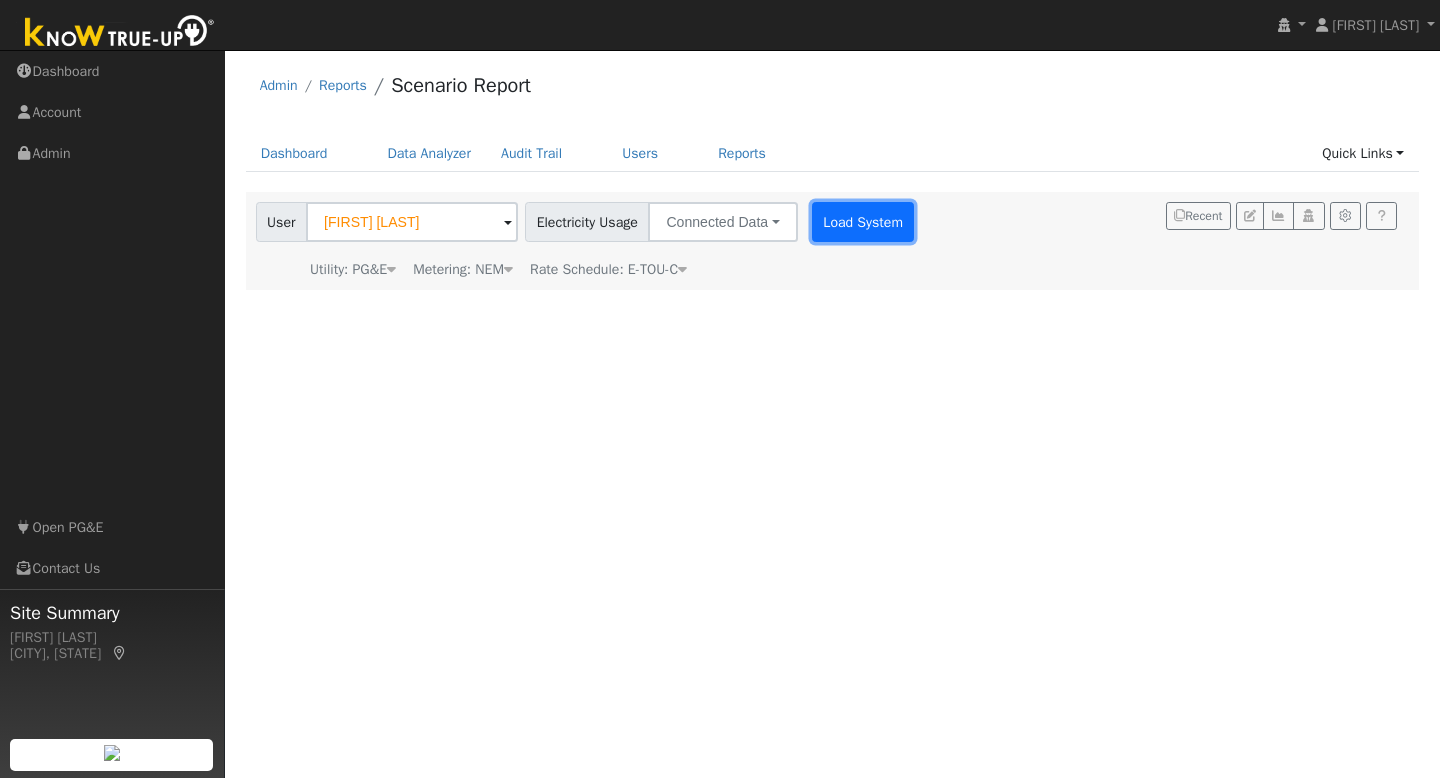 click on "Load System" at bounding box center [863, 222] 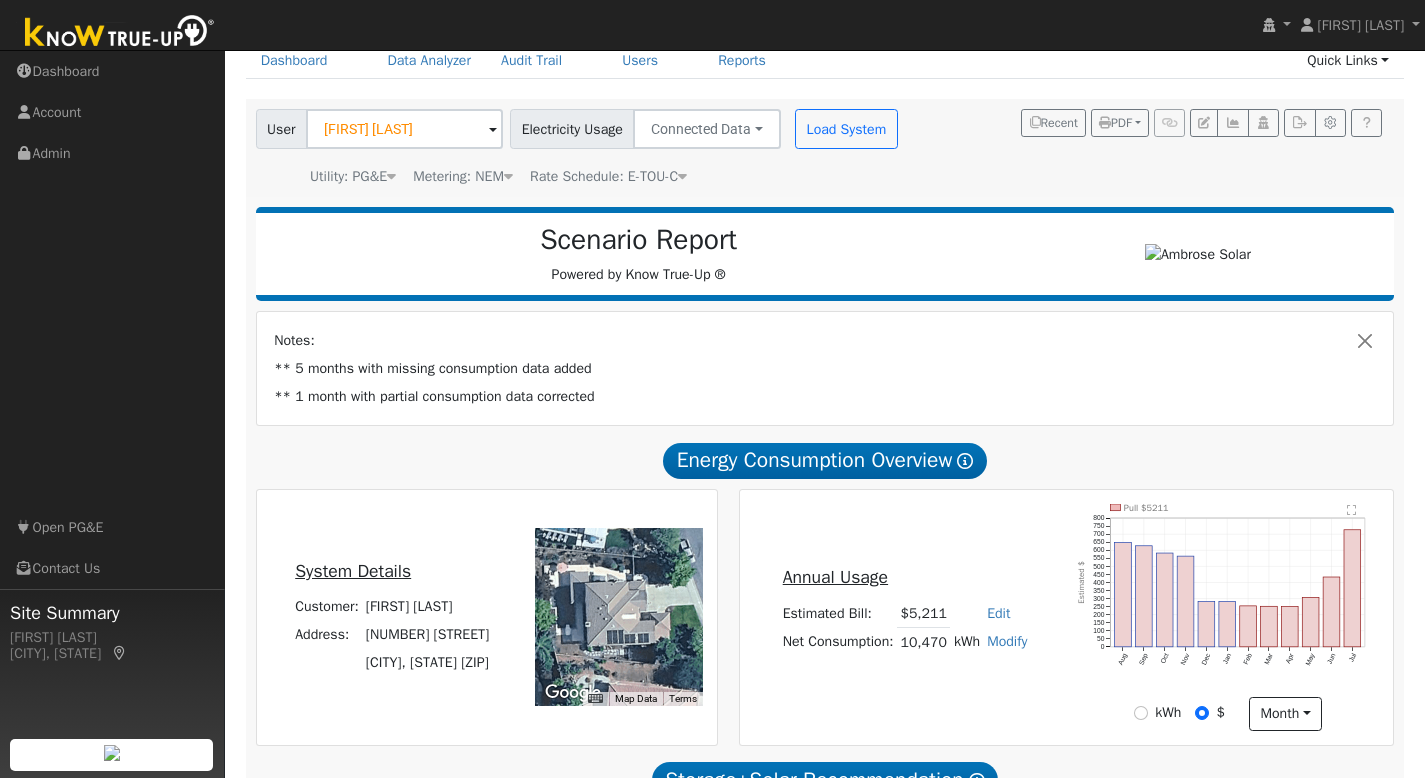scroll, scrollTop: 0, scrollLeft: 0, axis: both 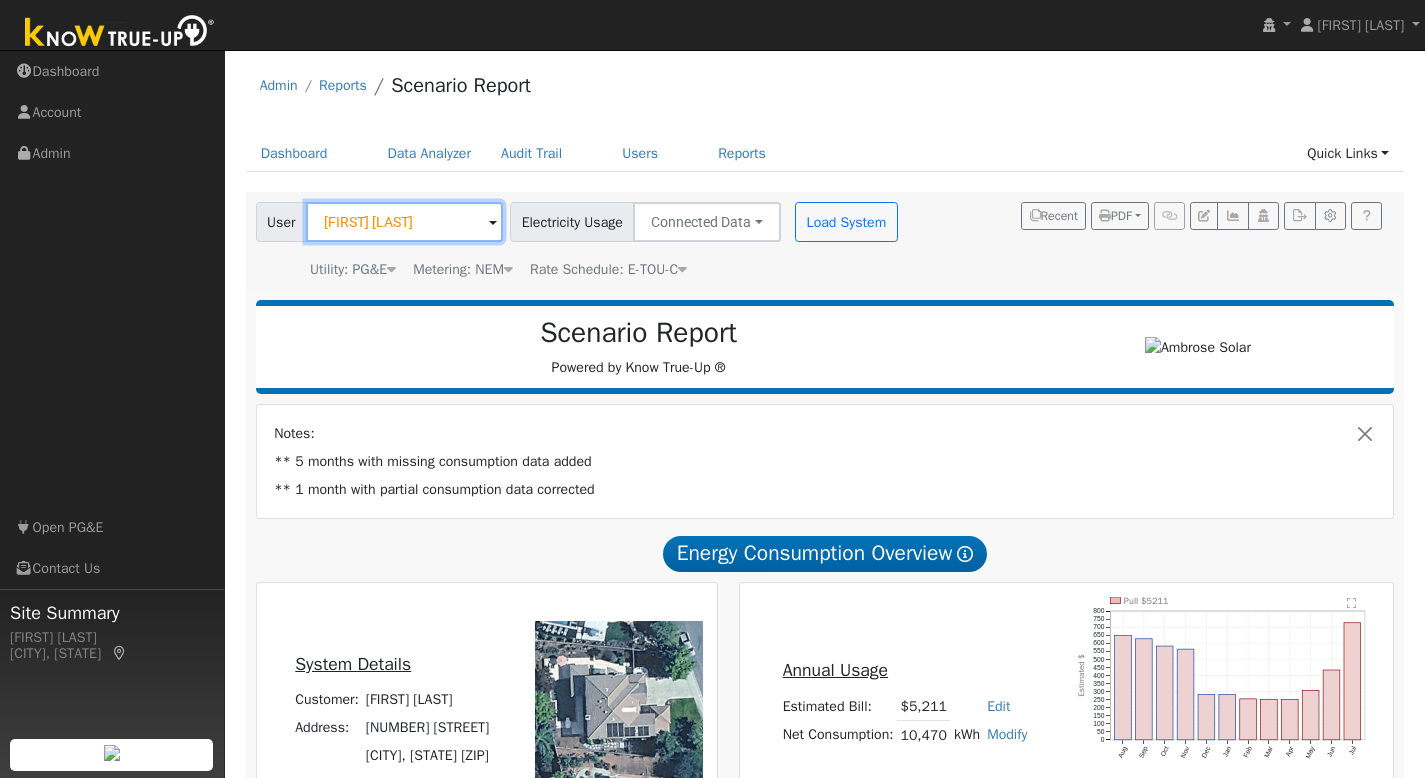 click on "[FIRST] [LAST]" at bounding box center [404, 222] 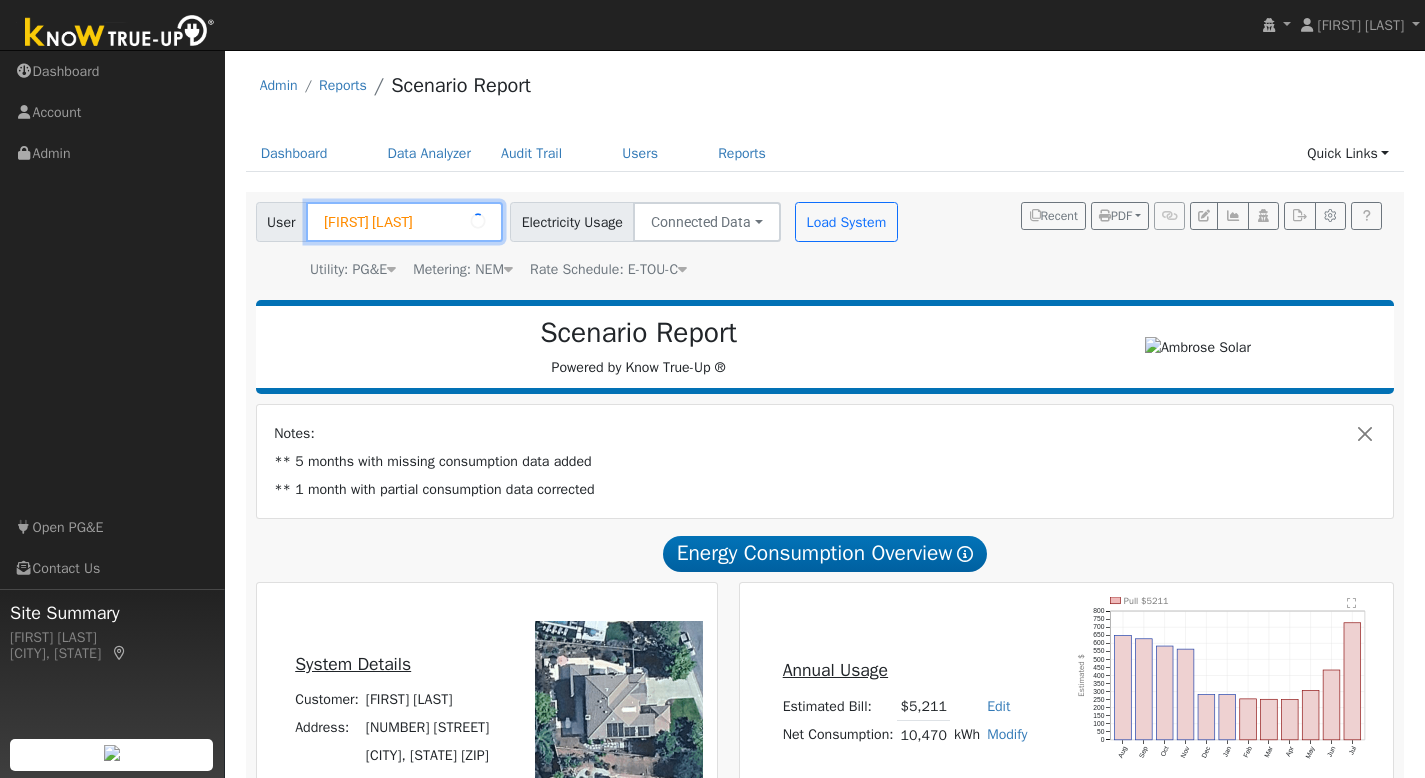 click on "[FIRST] [LAST]" at bounding box center (404, 222) 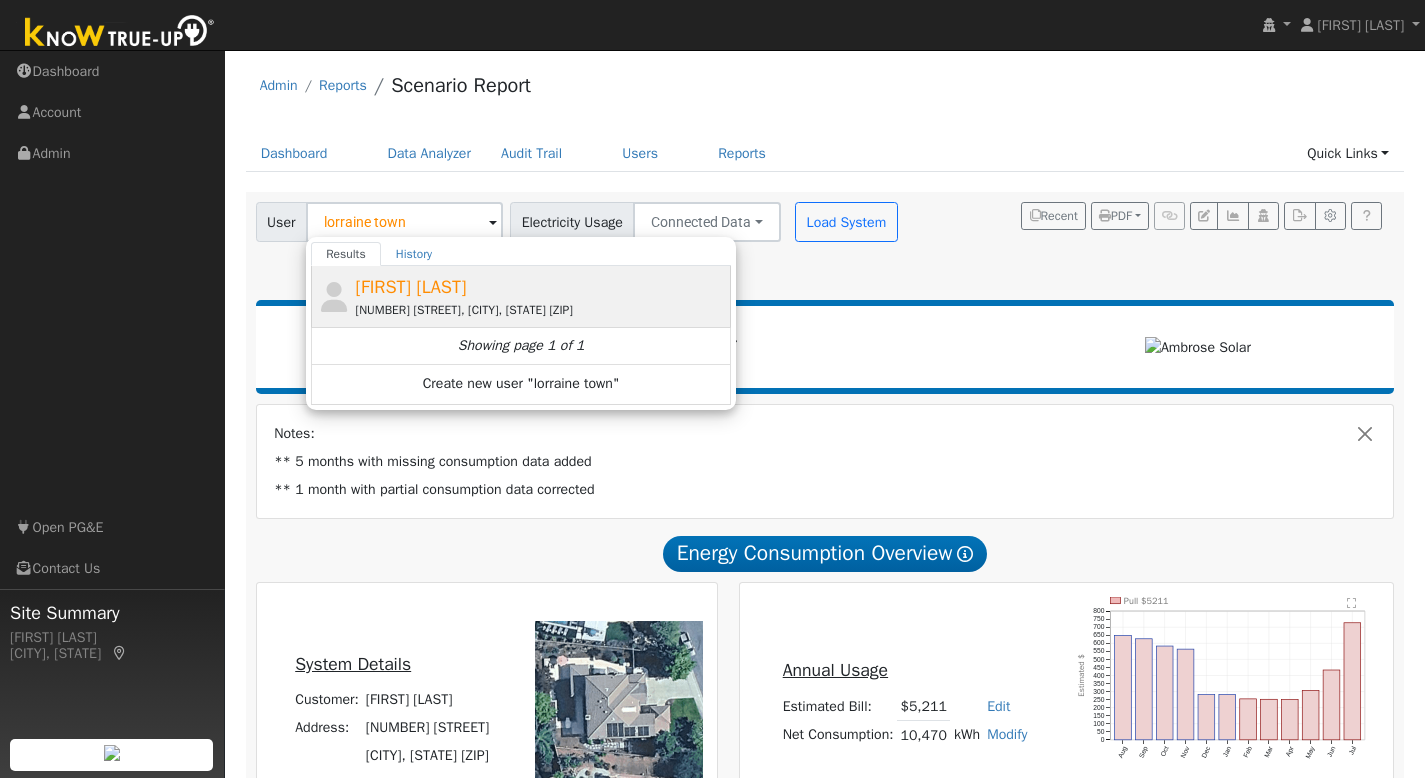 click on "[FIRST] [LAST]" at bounding box center [411, 287] 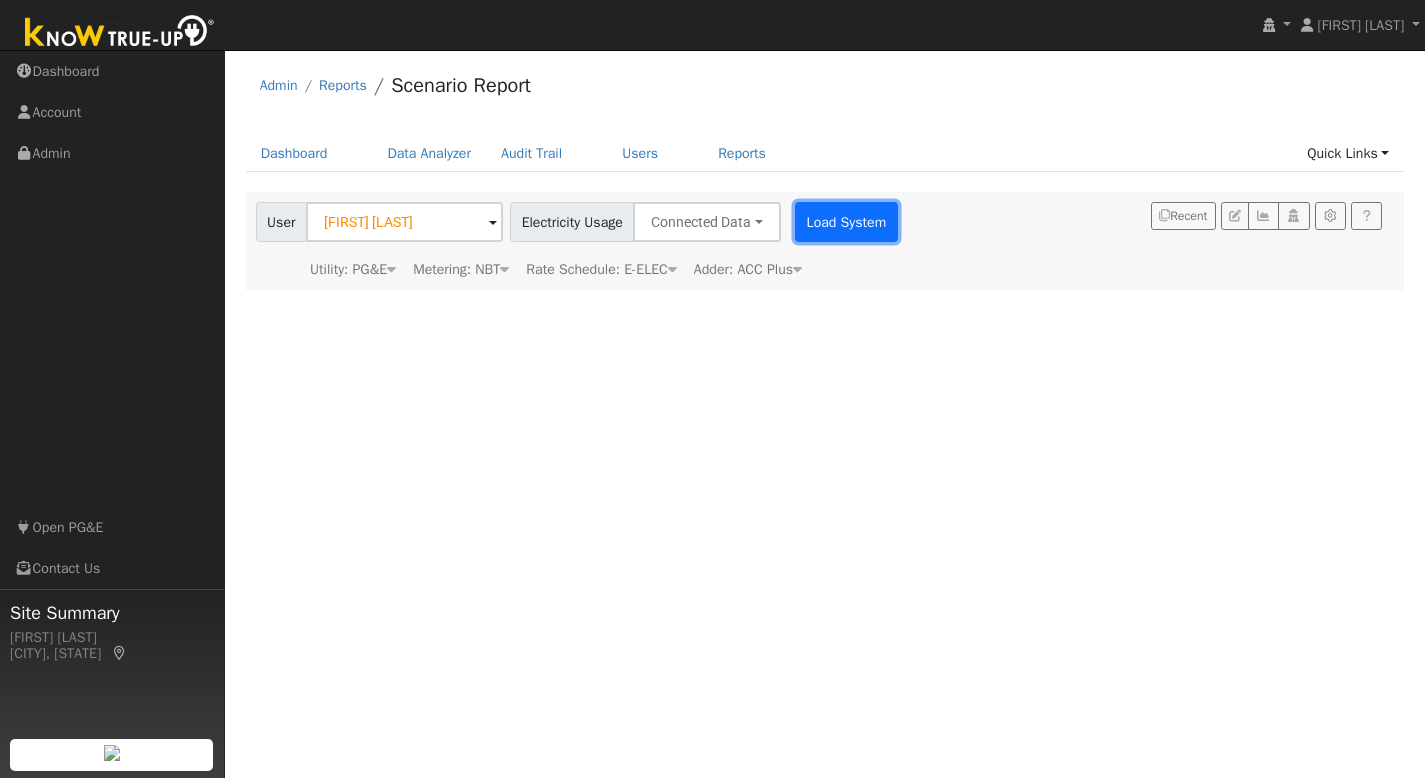 click on "Load System" at bounding box center [846, 222] 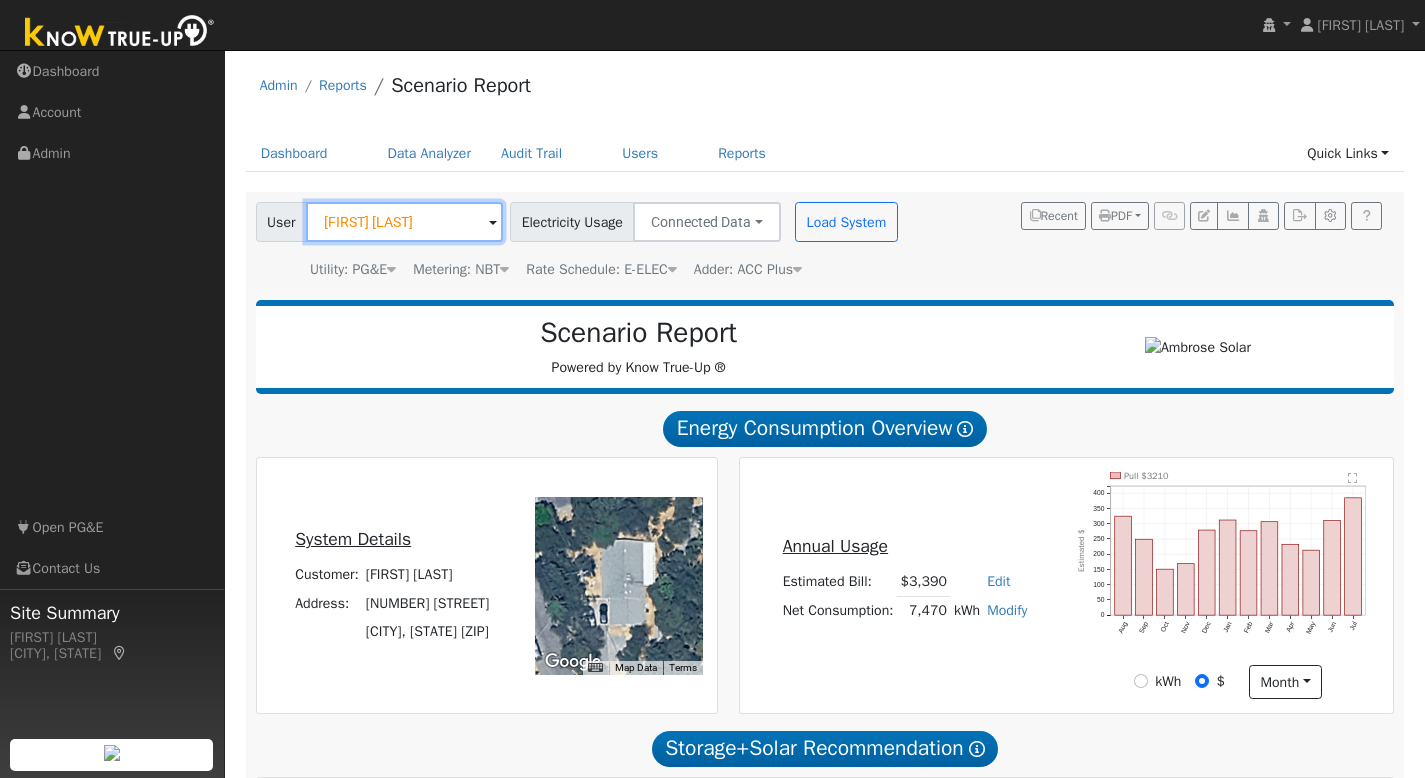 click on "[FIRST] [LAST]" at bounding box center (404, 222) 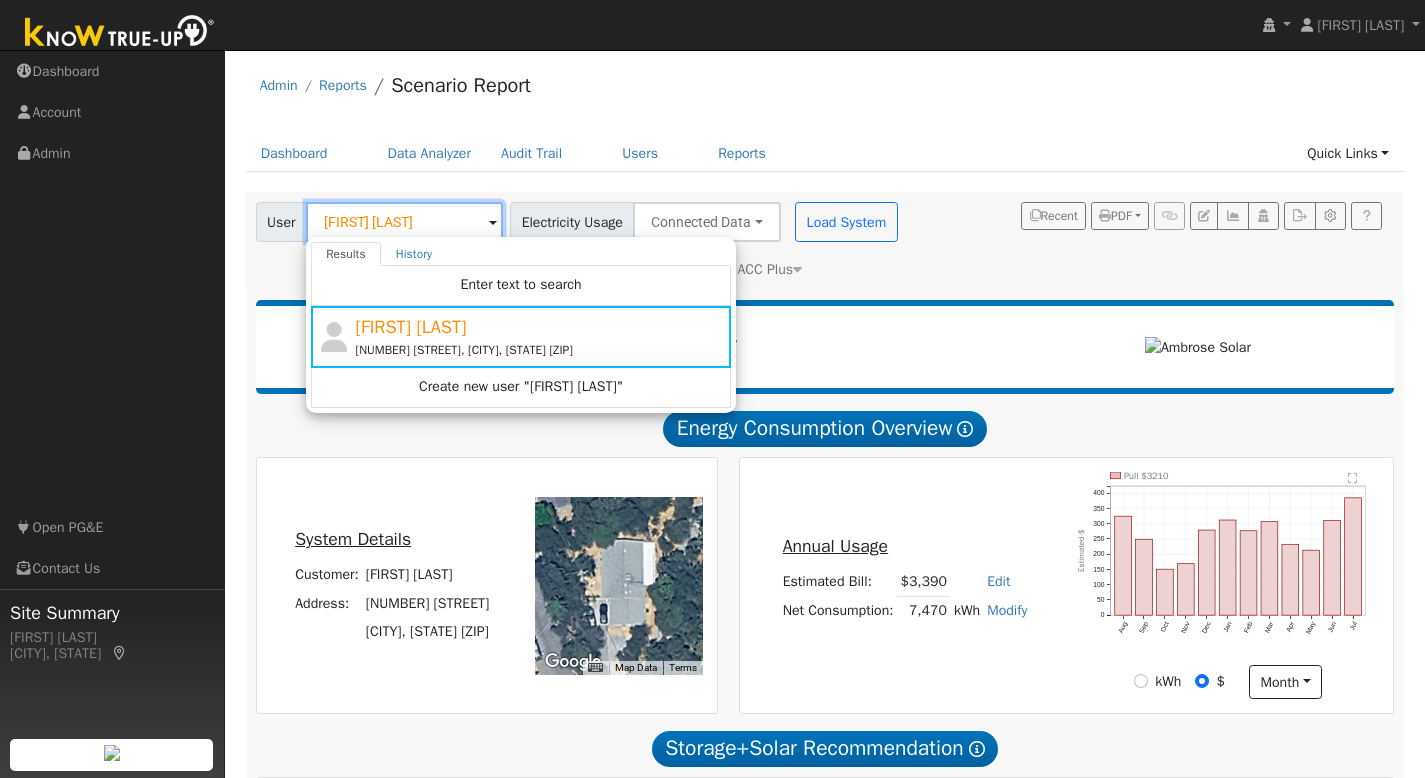 click on "[FIRST] [LAST]" at bounding box center [404, 222] 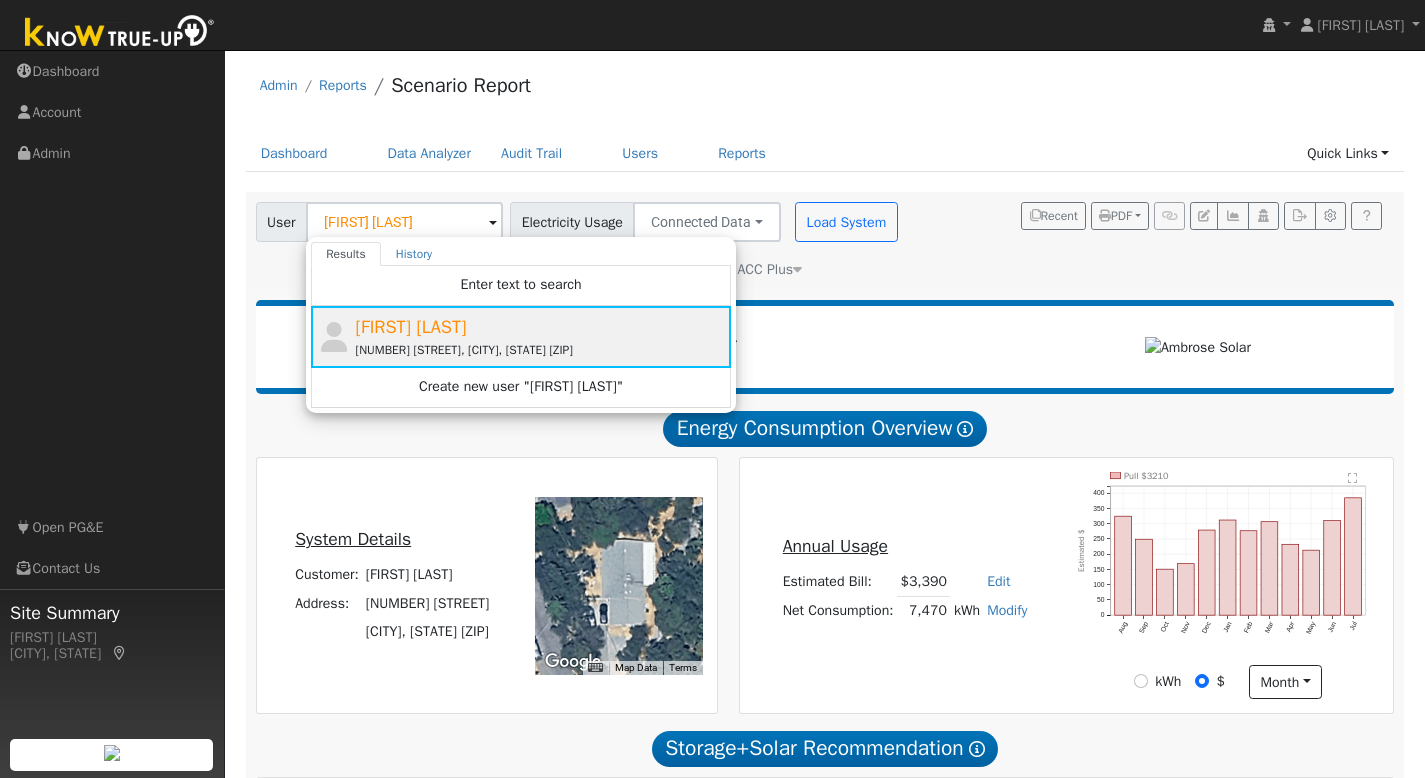 click on "[FIRST] [LAST]" at bounding box center [411, 327] 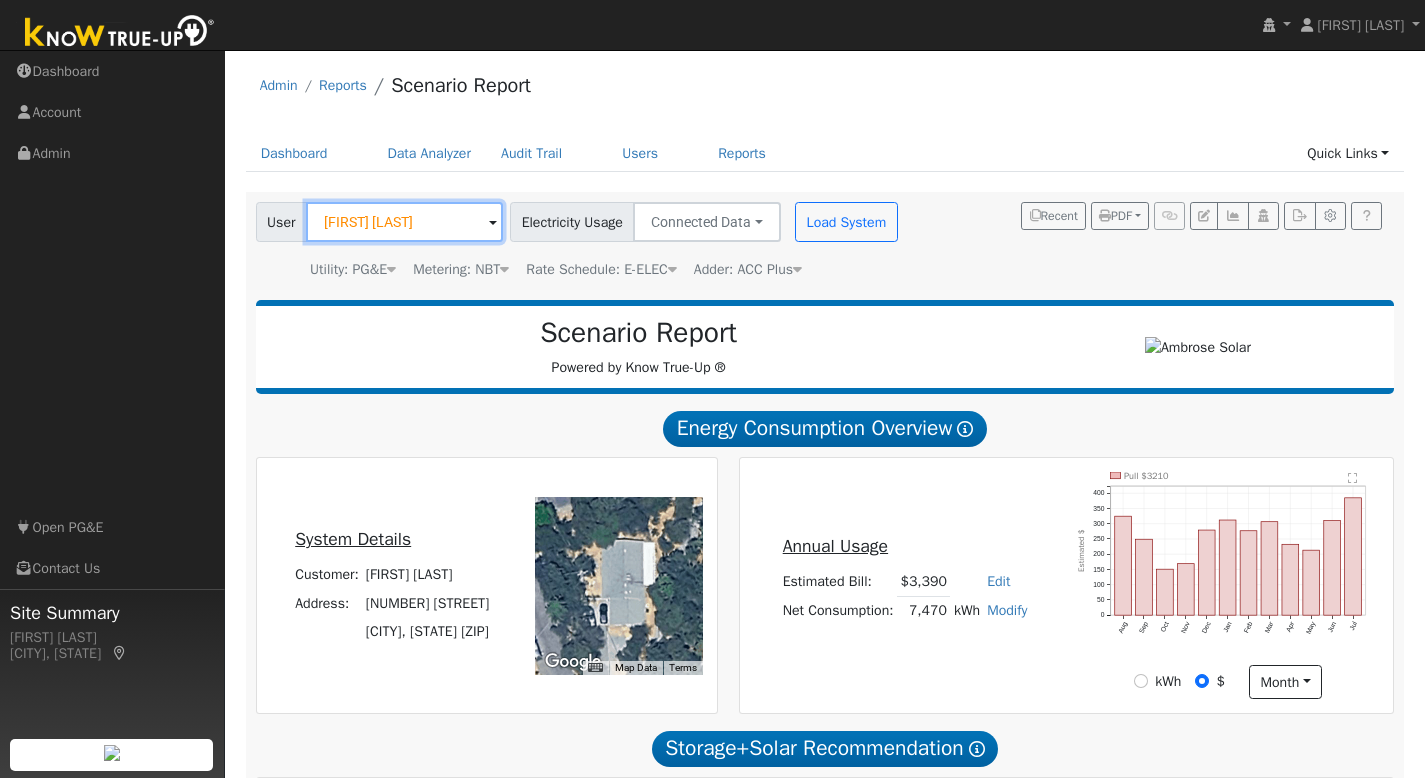 click on "[FIRST] [LAST]" at bounding box center [404, 222] 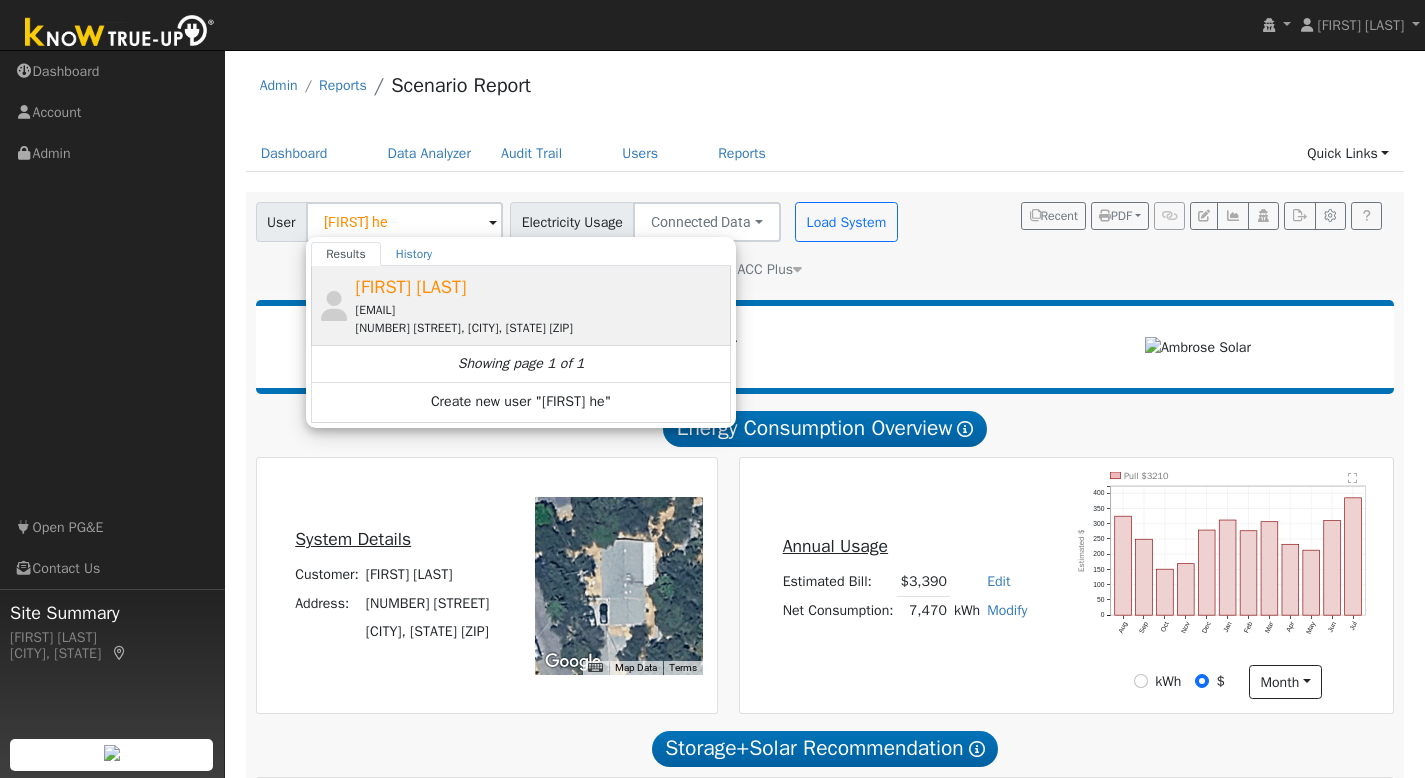 click on "[FIRST] [LAST] [EMAIL] [NUMBER] [STREET], [CITY], [STATE] [POSTAL_CODE]" at bounding box center (541, 305) 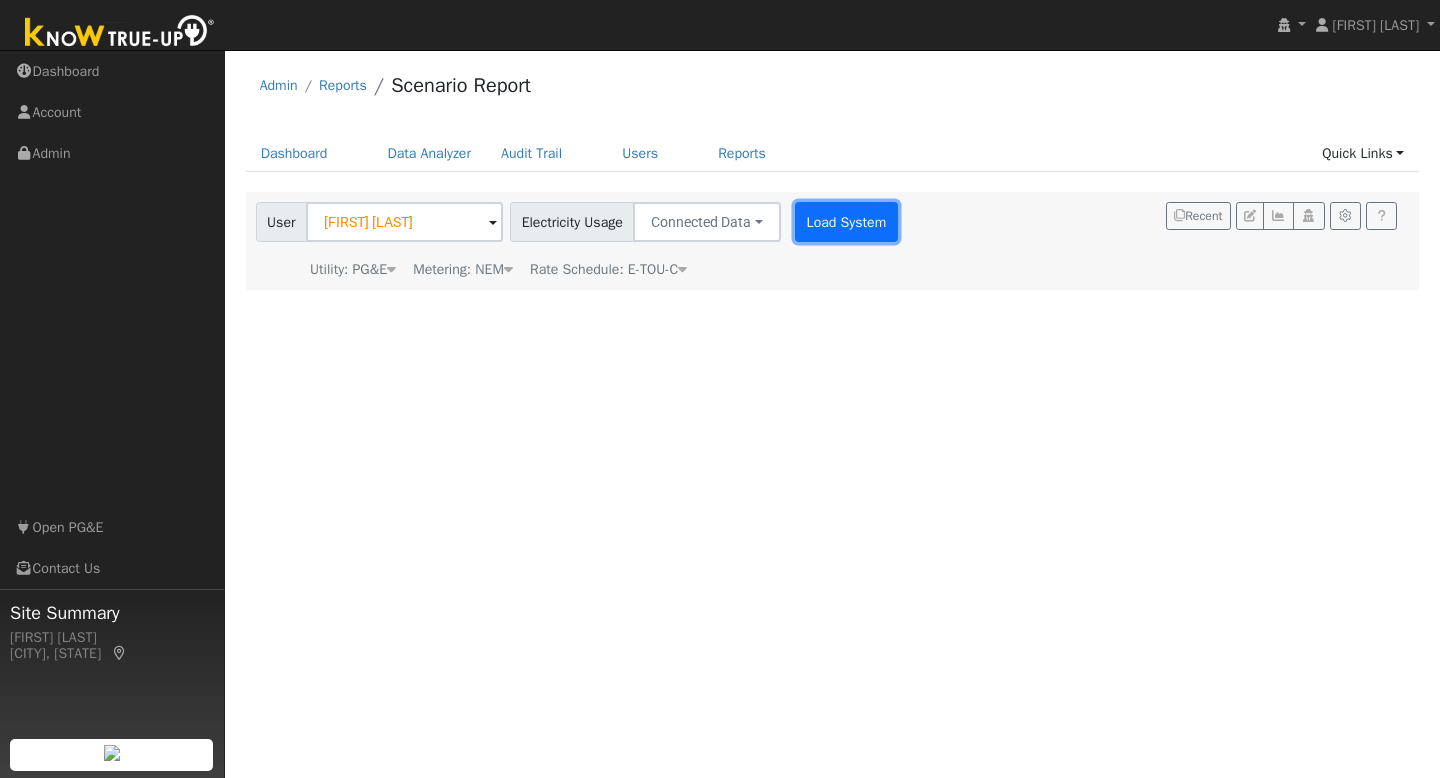 click on "Load System" at bounding box center (846, 222) 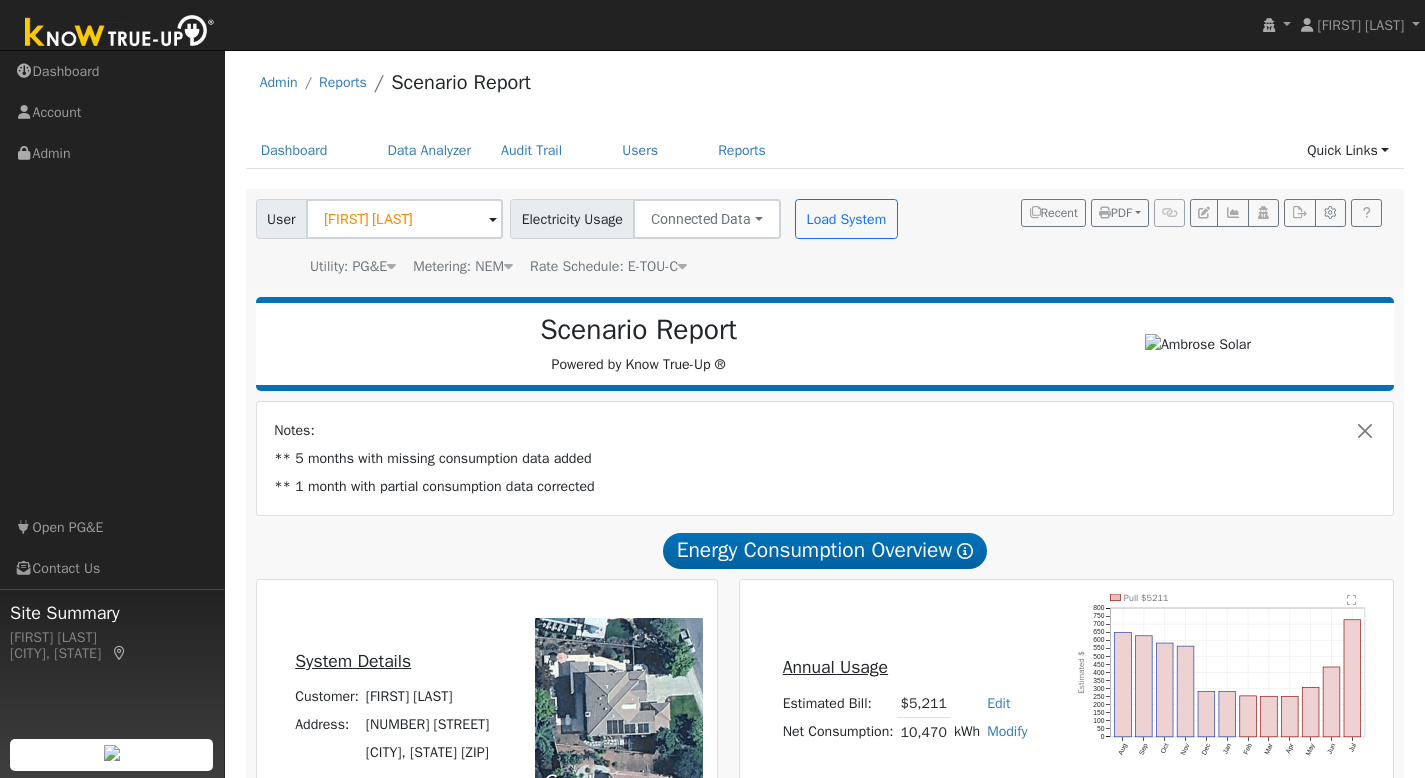 scroll, scrollTop: 4, scrollLeft: 0, axis: vertical 